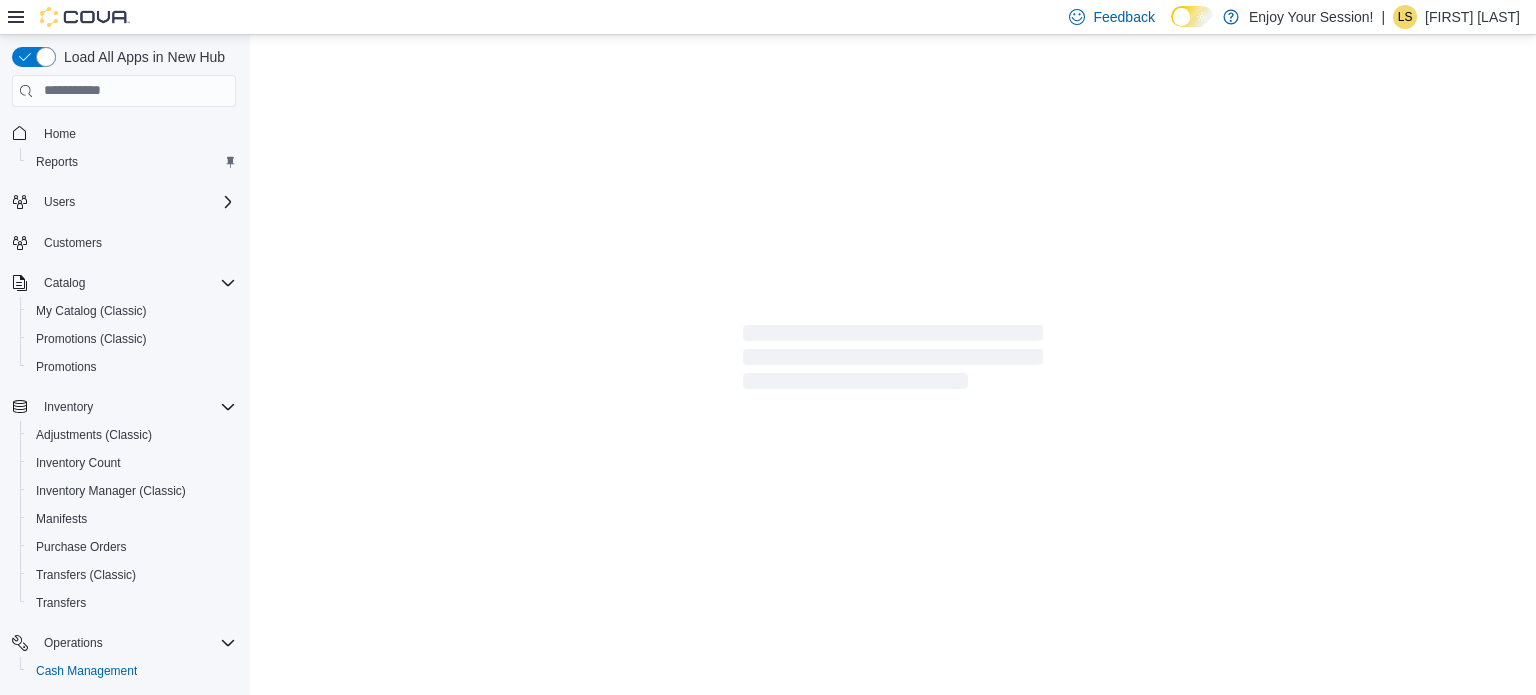 scroll, scrollTop: 0, scrollLeft: 0, axis: both 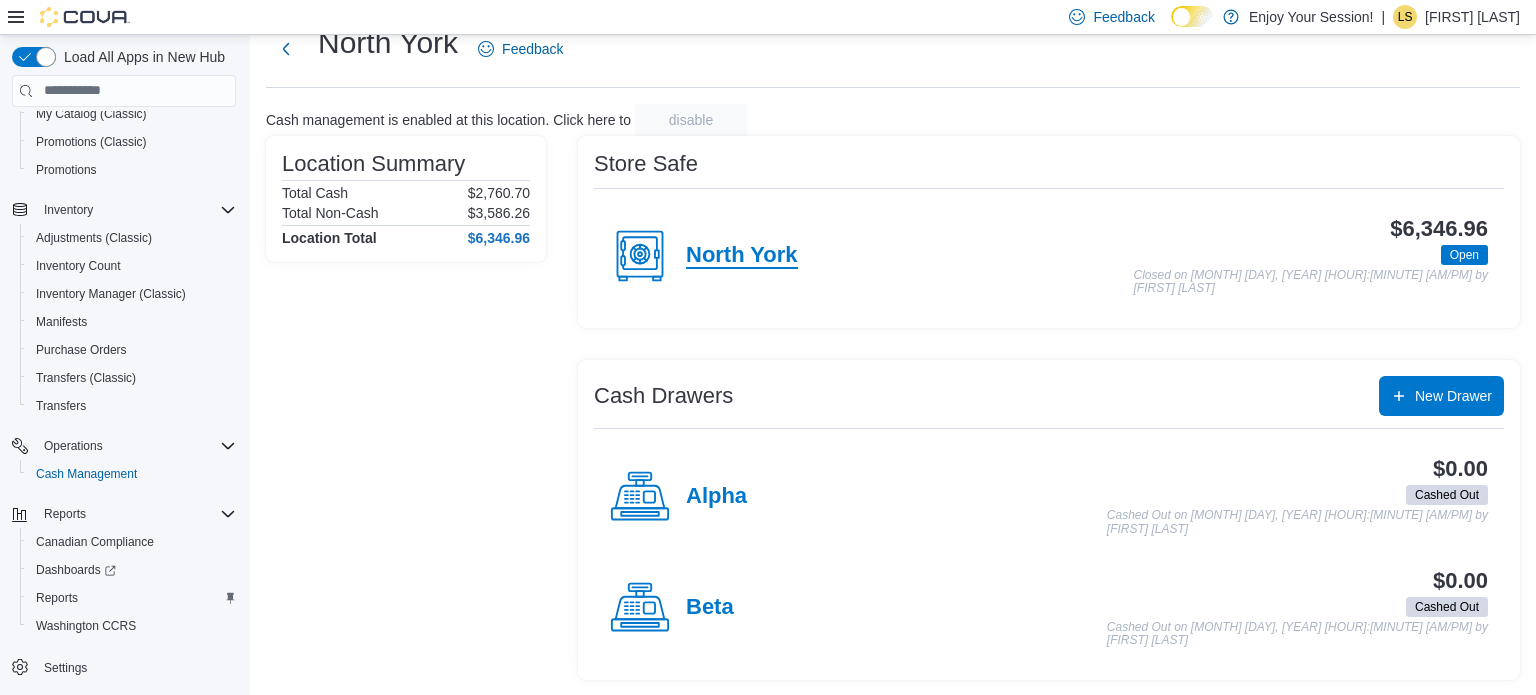 click on "North York" at bounding box center (742, 256) 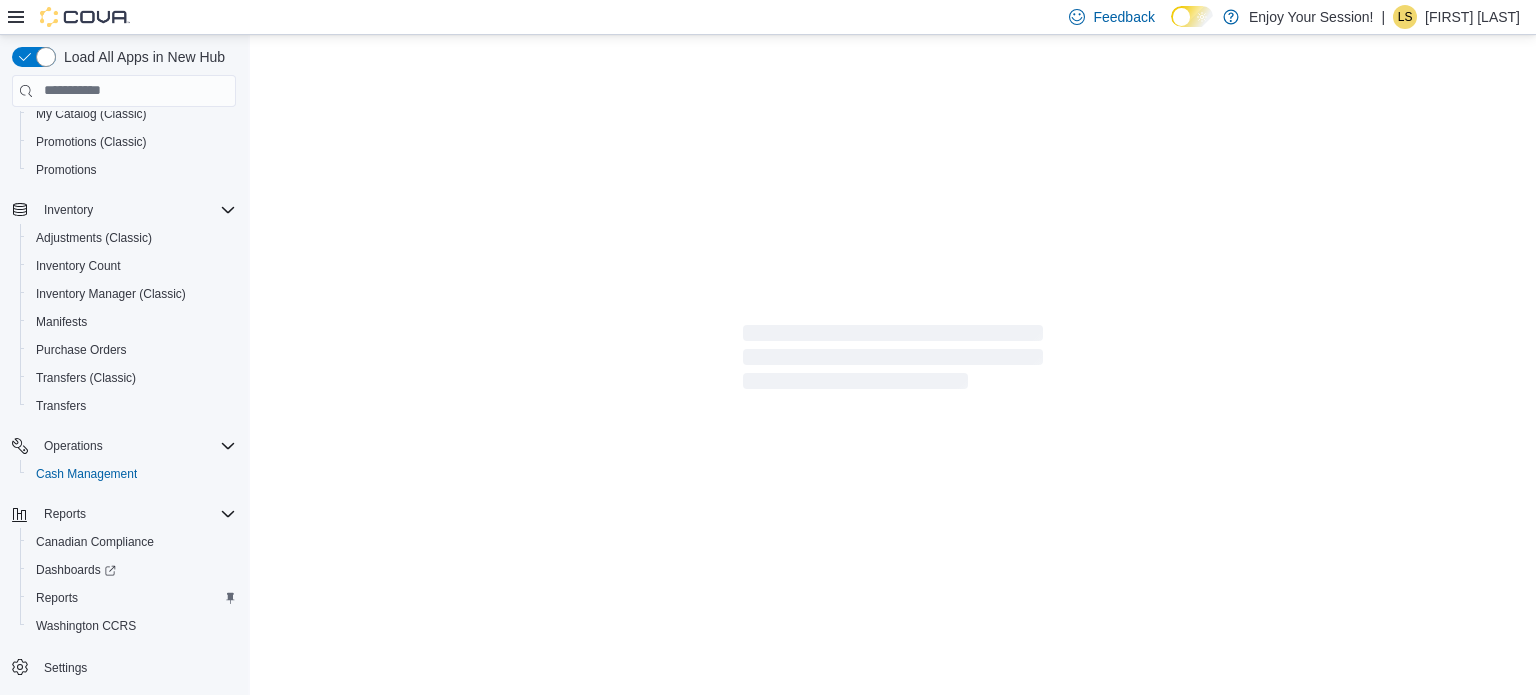 scroll, scrollTop: 0, scrollLeft: 0, axis: both 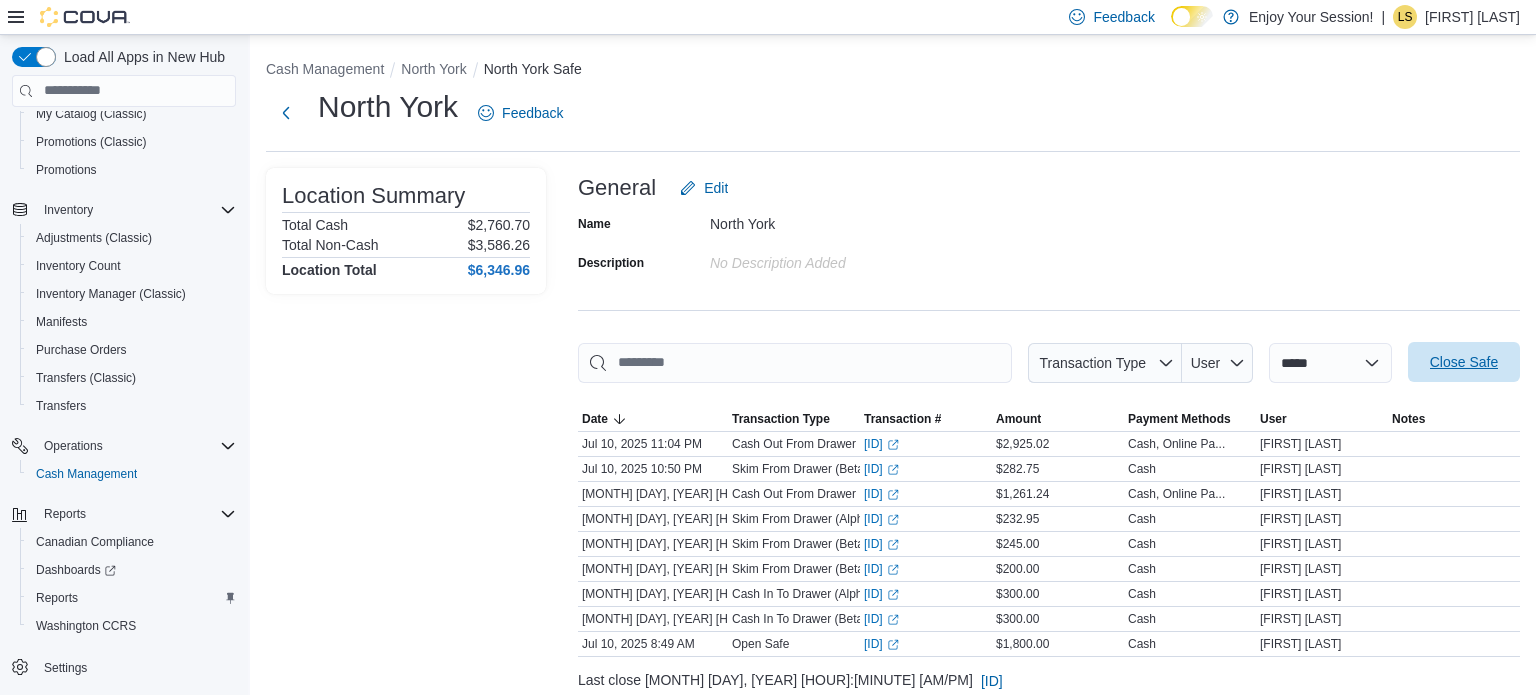 click on "Close Safe" at bounding box center [1464, 362] 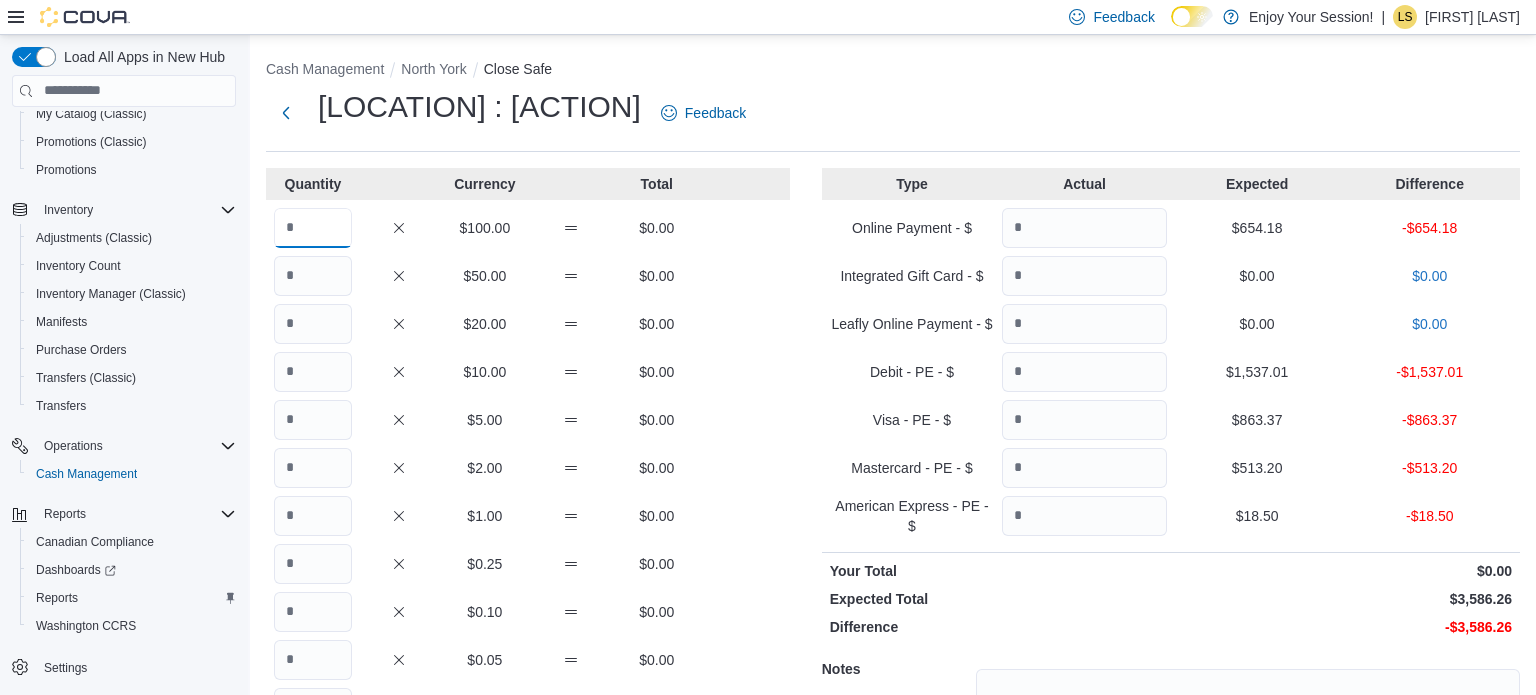 click at bounding box center [313, 228] 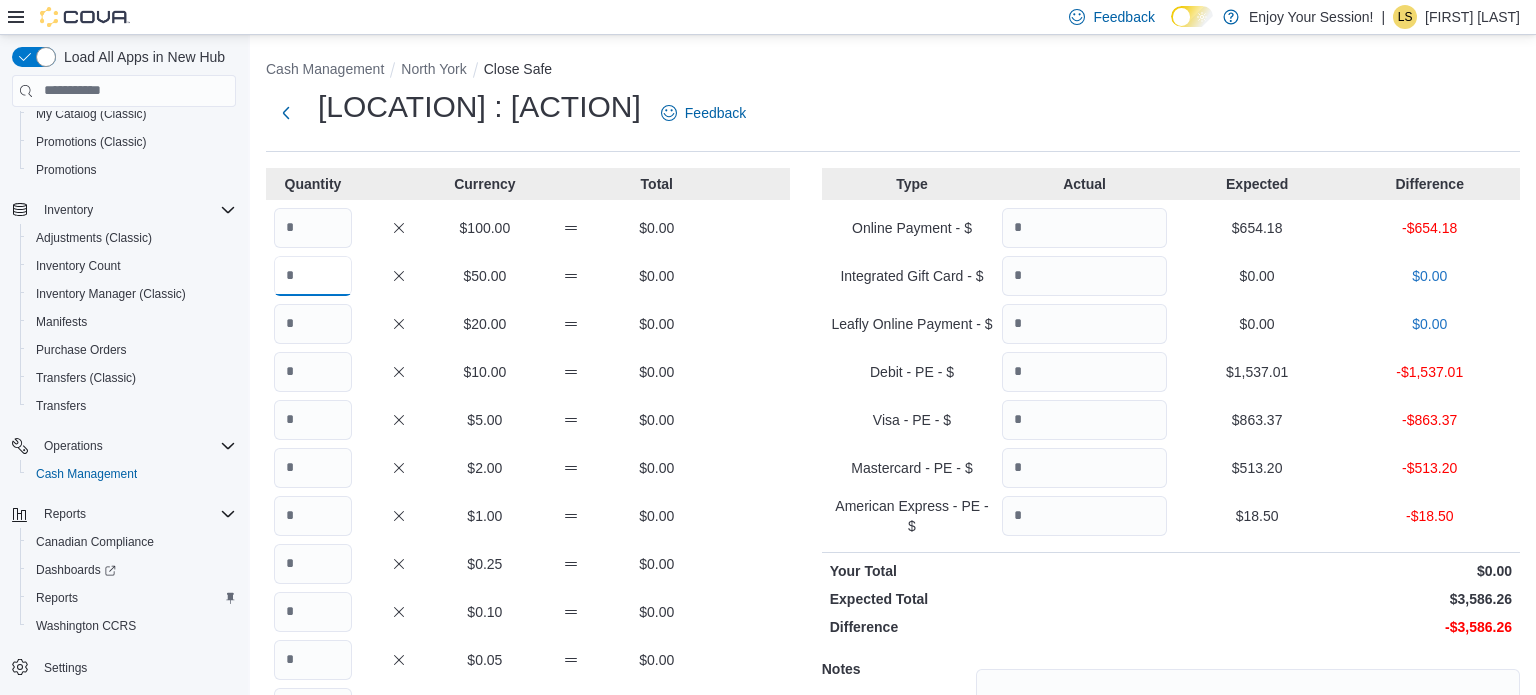 click at bounding box center [313, 276] 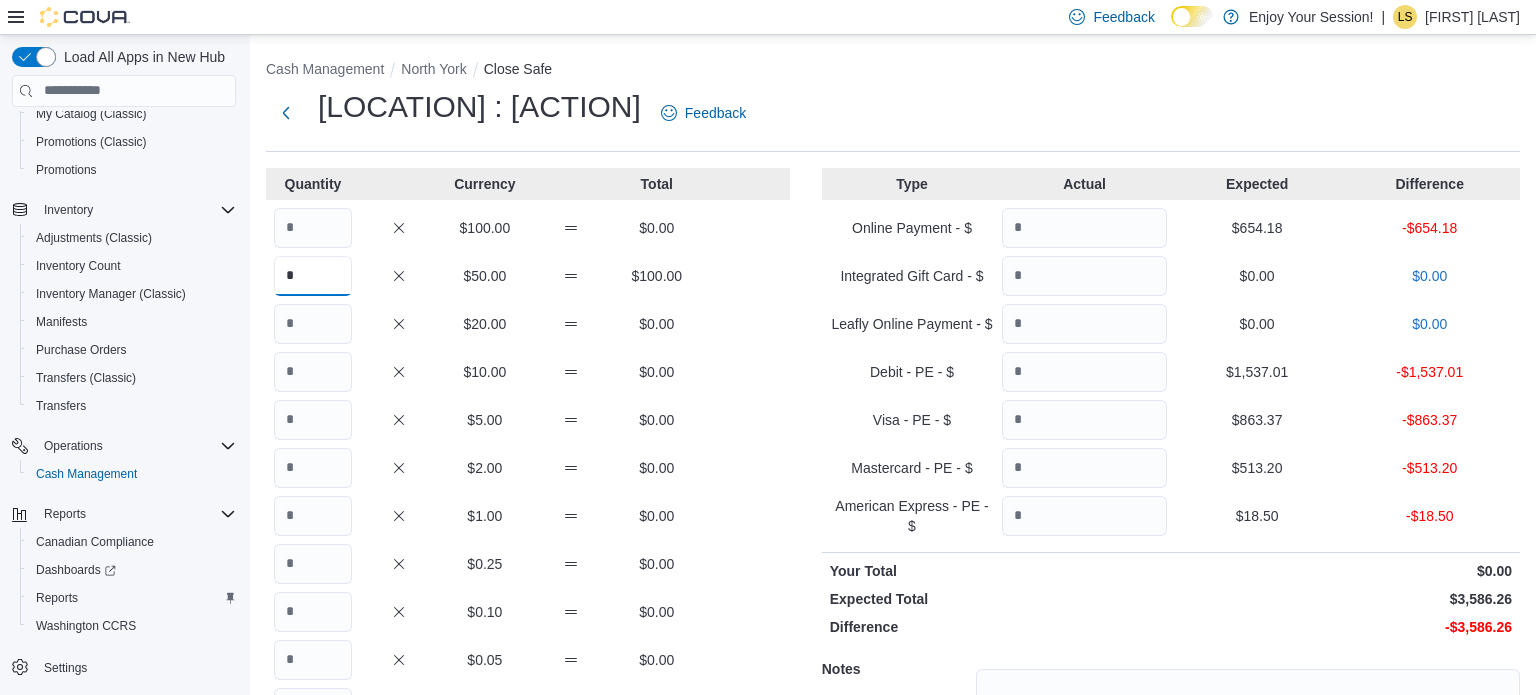 type on "*" 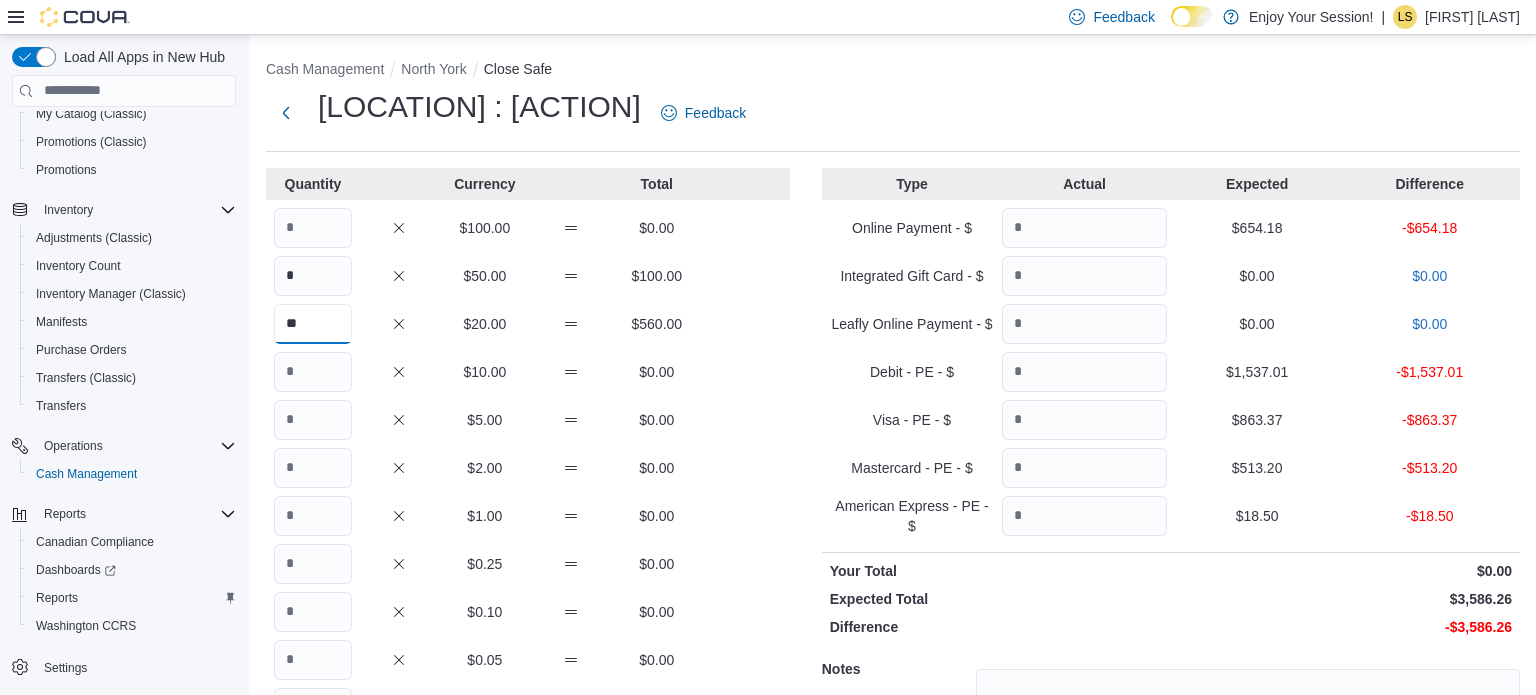 type on "**" 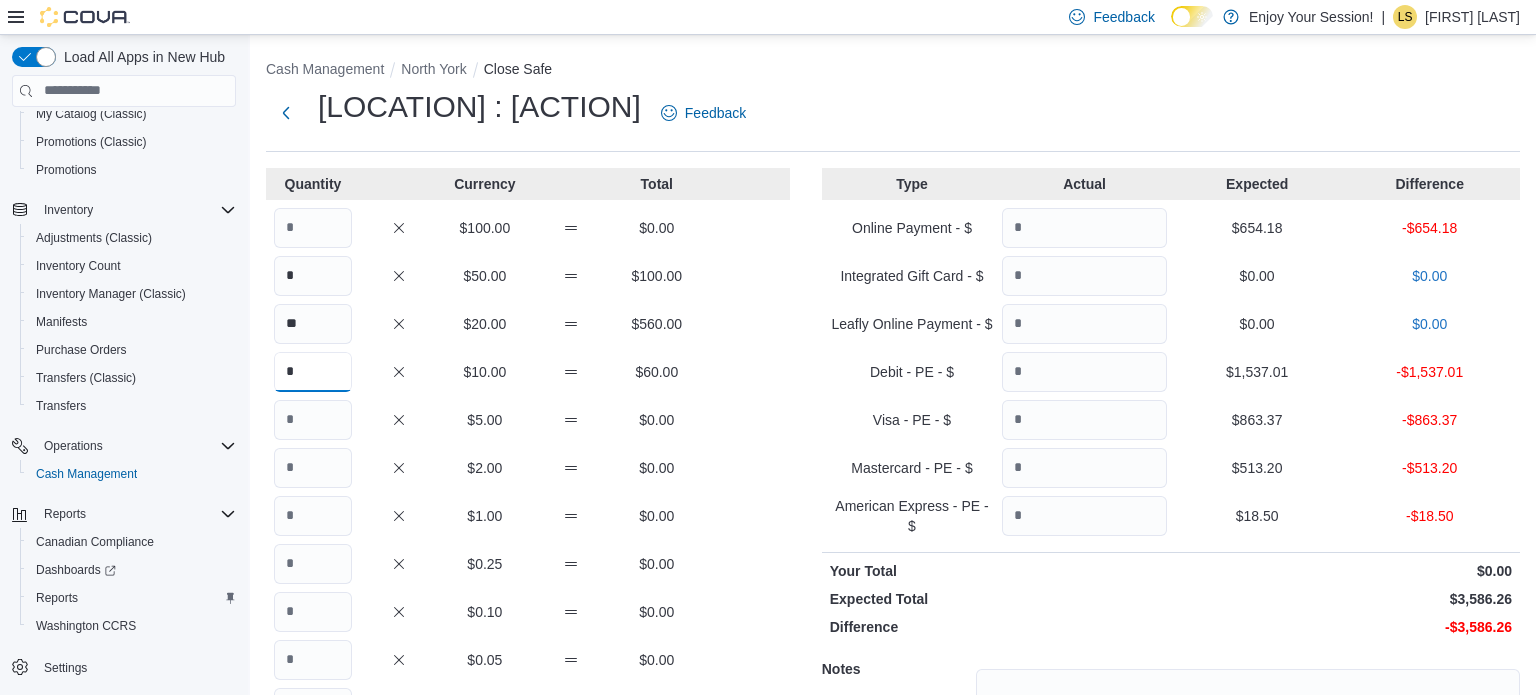 type on "*" 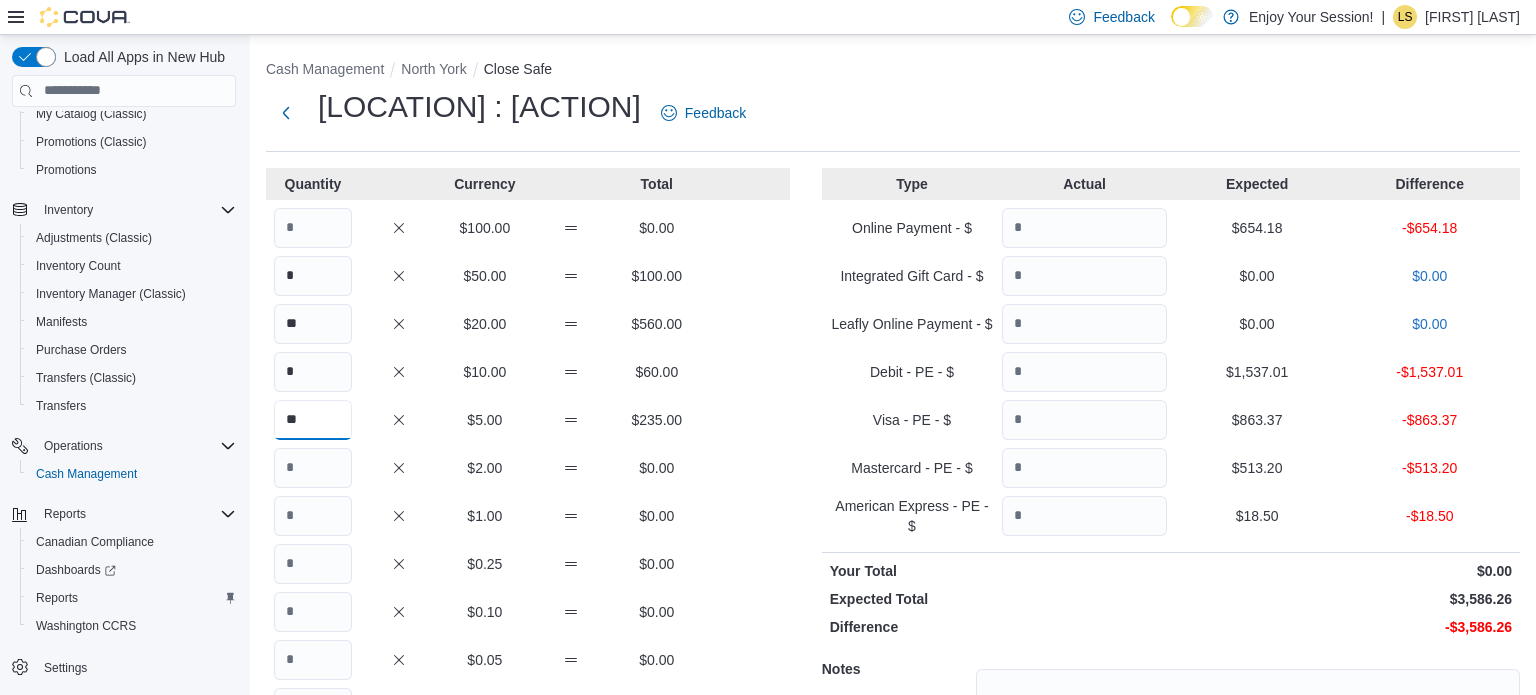 type on "**" 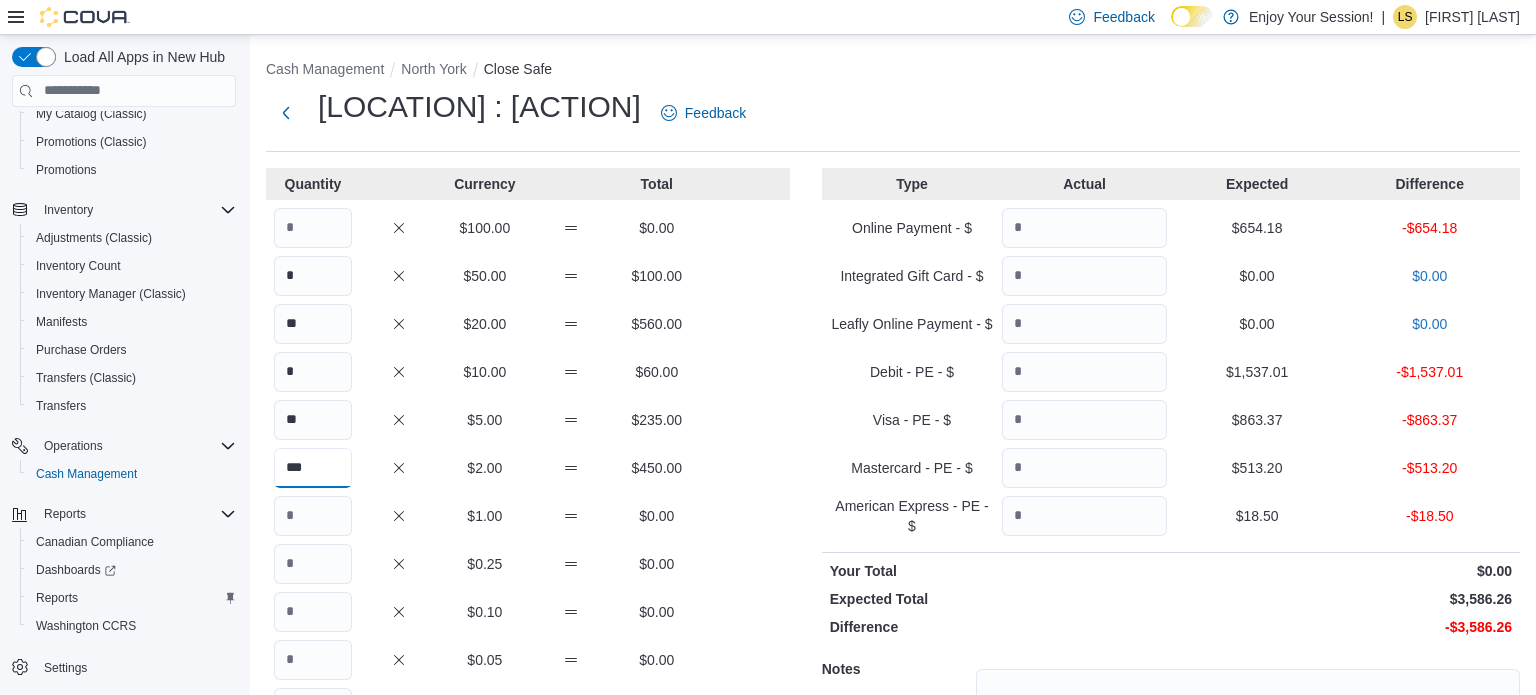 type on "***" 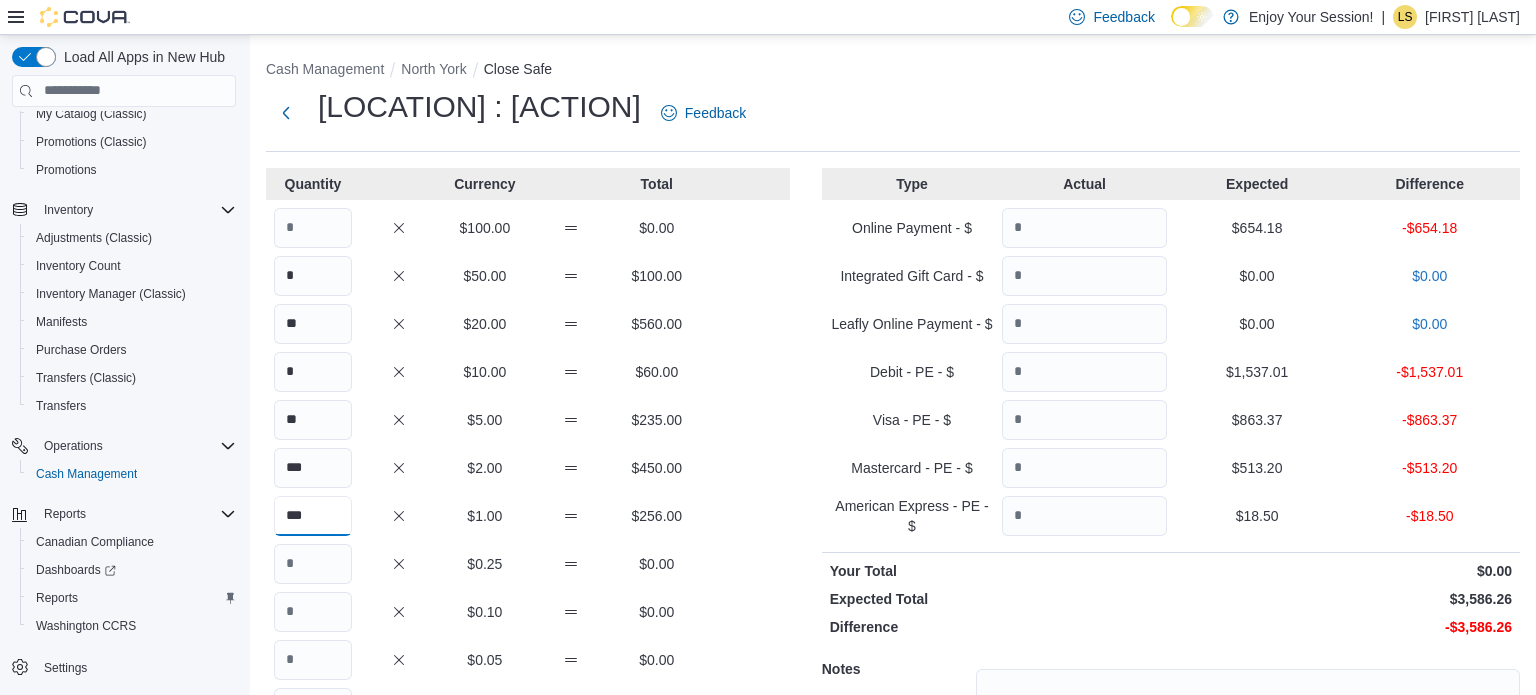 type on "***" 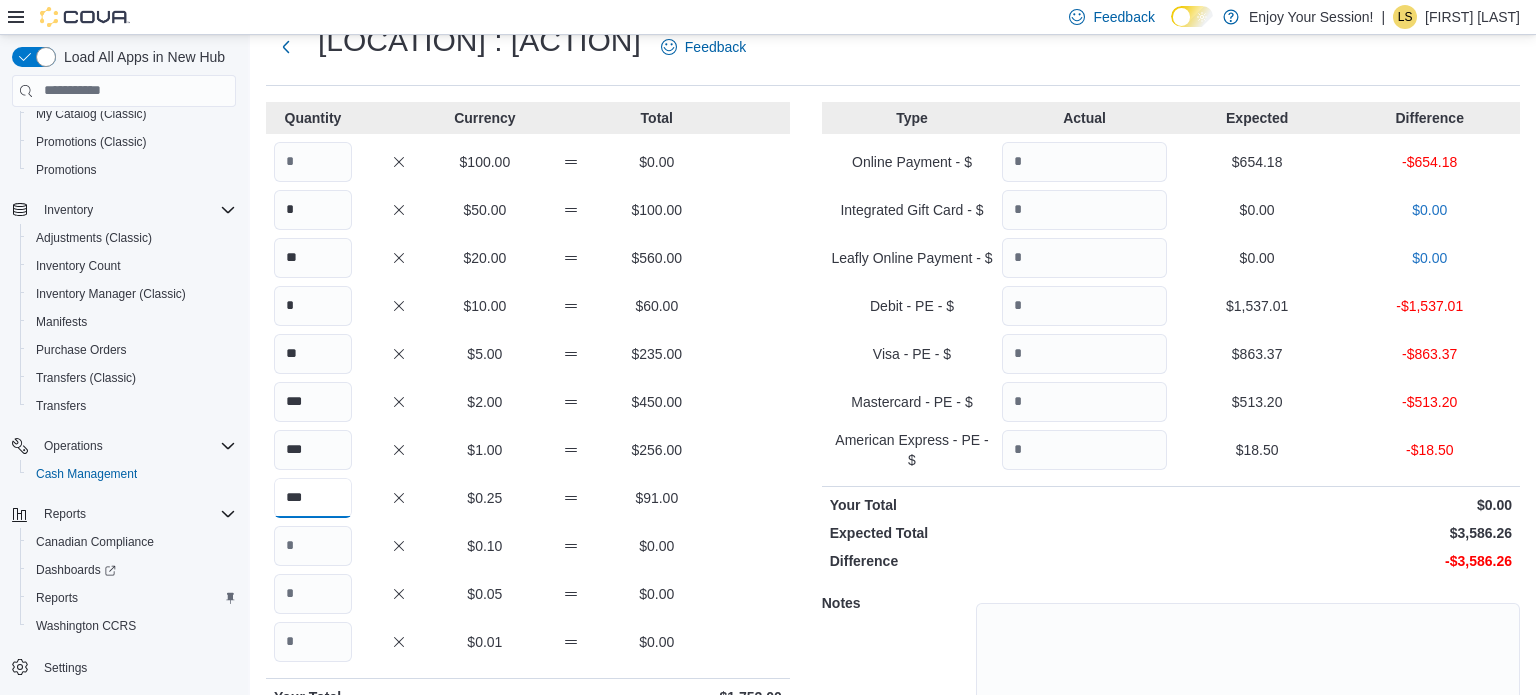 scroll, scrollTop: 92, scrollLeft: 0, axis: vertical 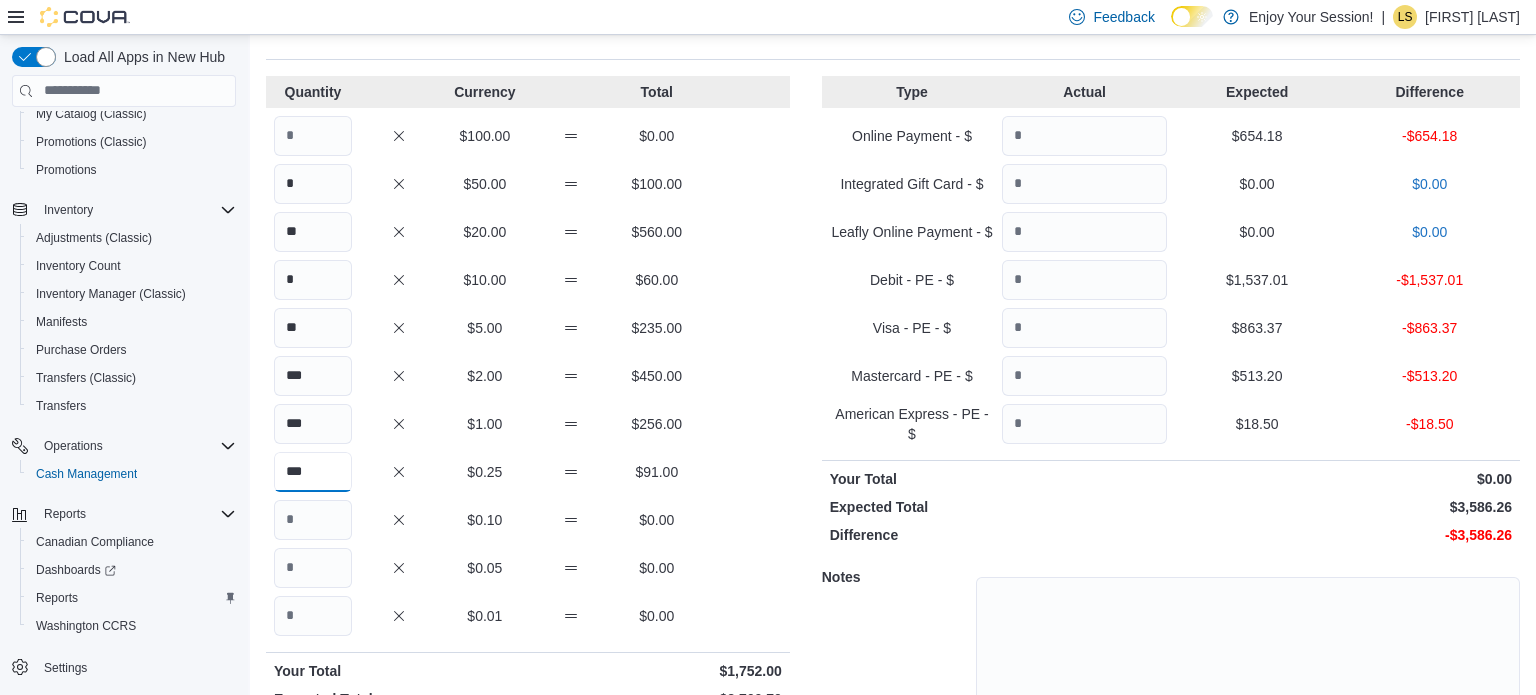 type on "***" 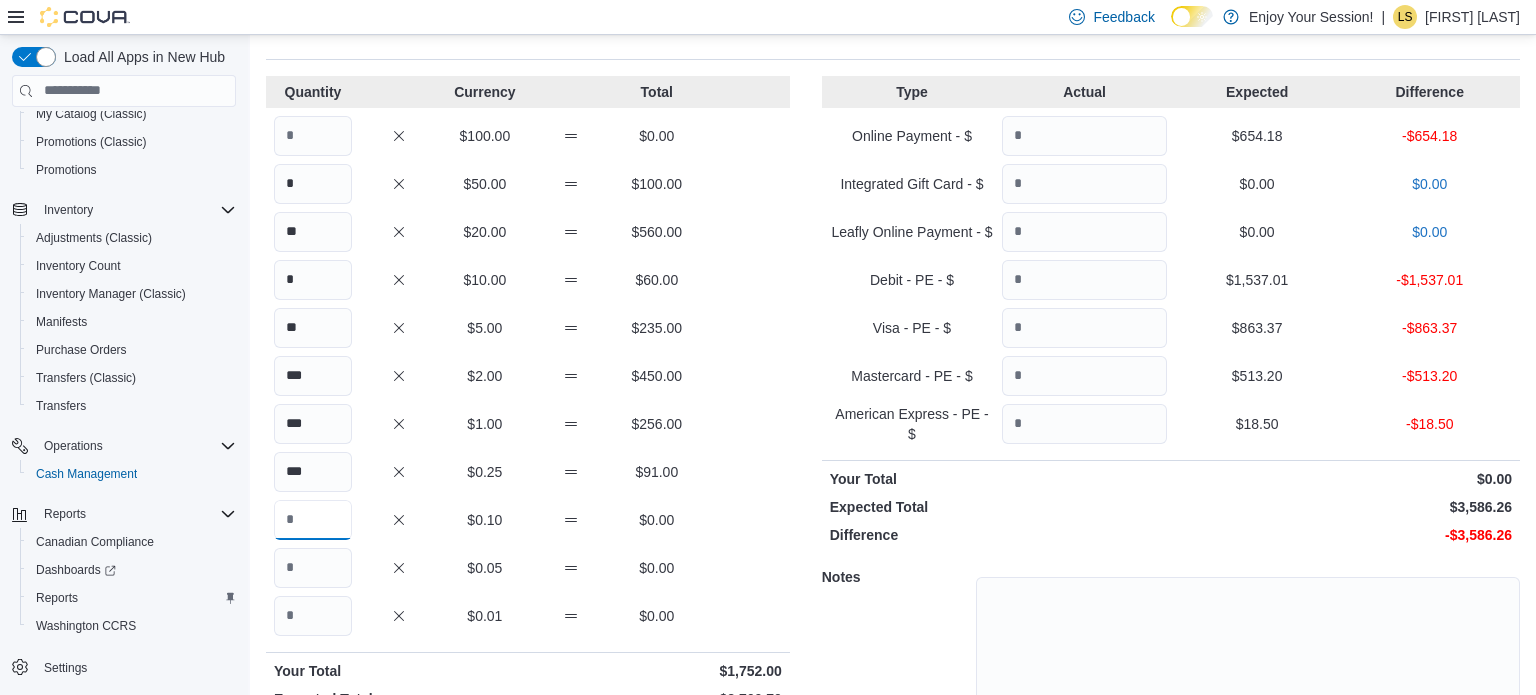 click at bounding box center [313, 520] 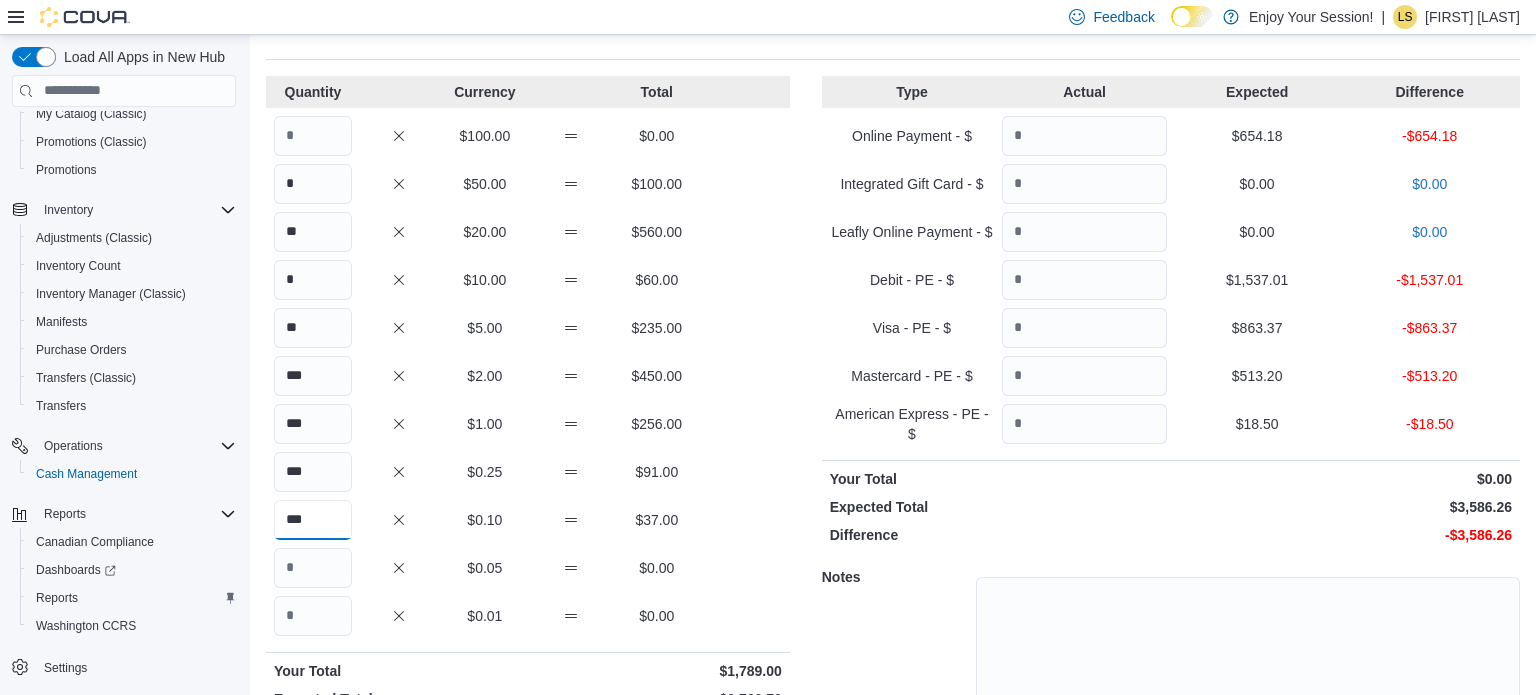type on "***" 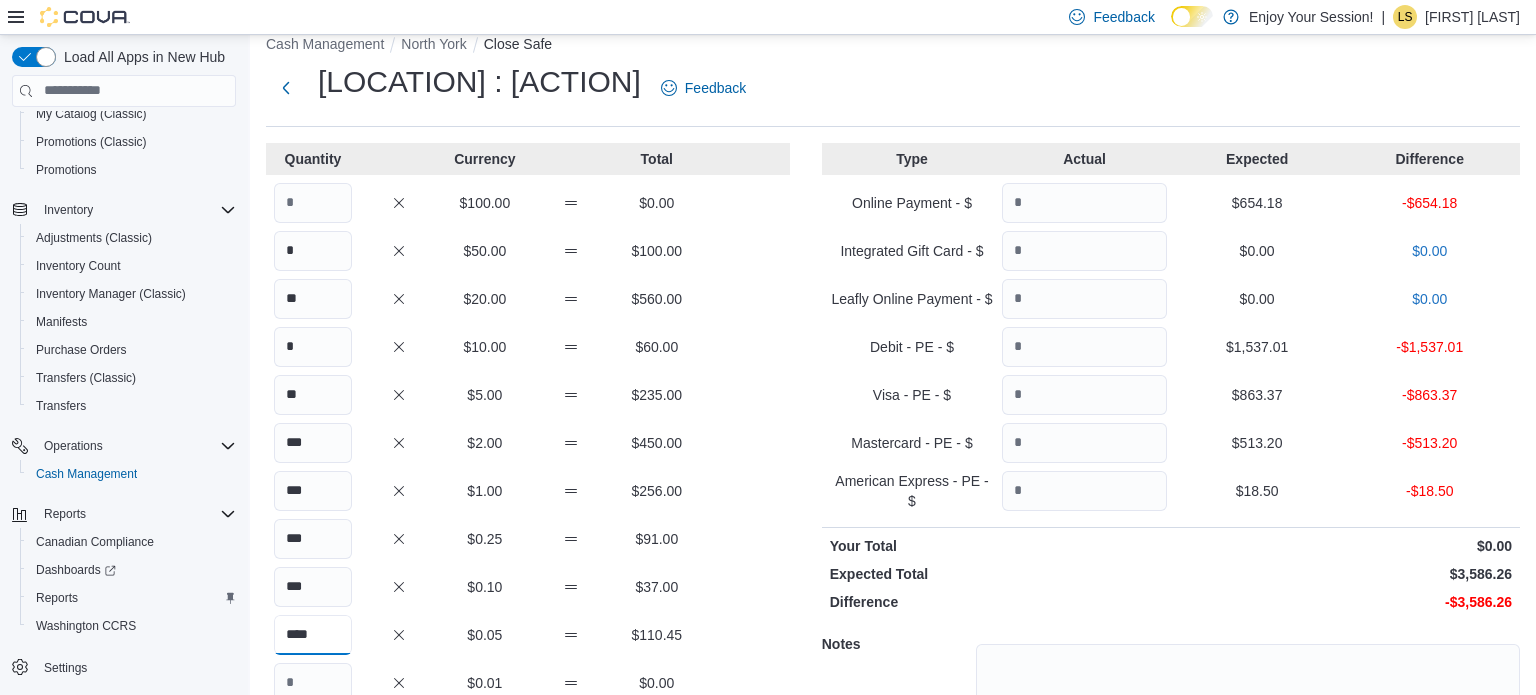 scroll, scrollTop: 24, scrollLeft: 0, axis: vertical 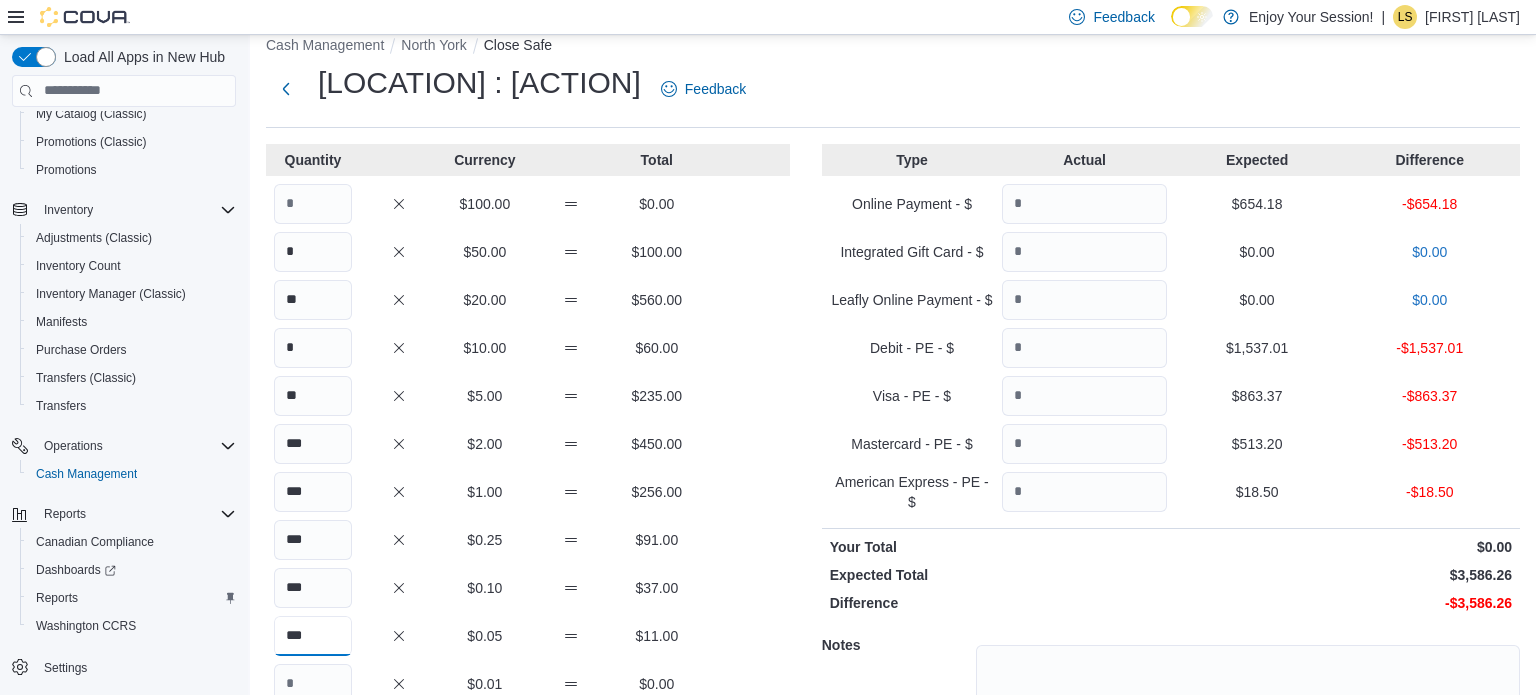 type on "***" 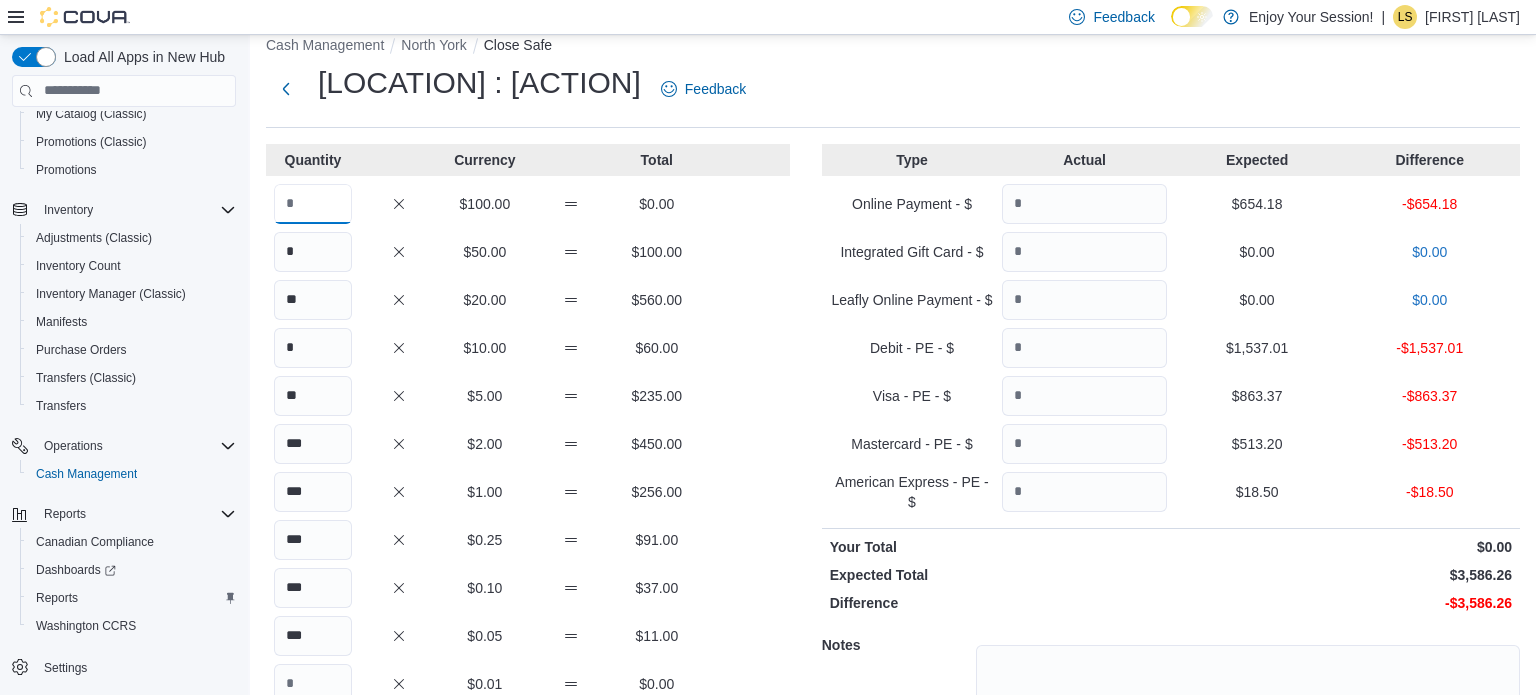click at bounding box center [313, 204] 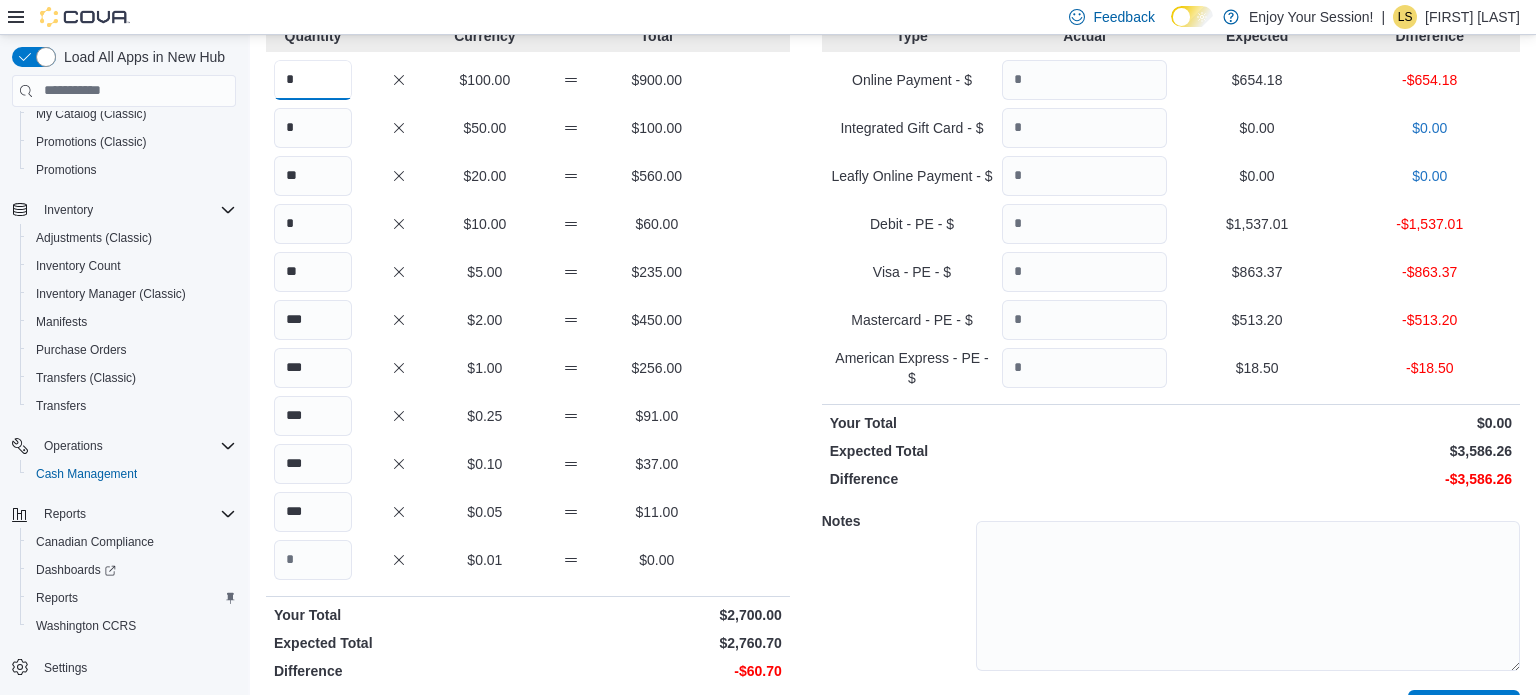 scroll, scrollTop: 147, scrollLeft: 0, axis: vertical 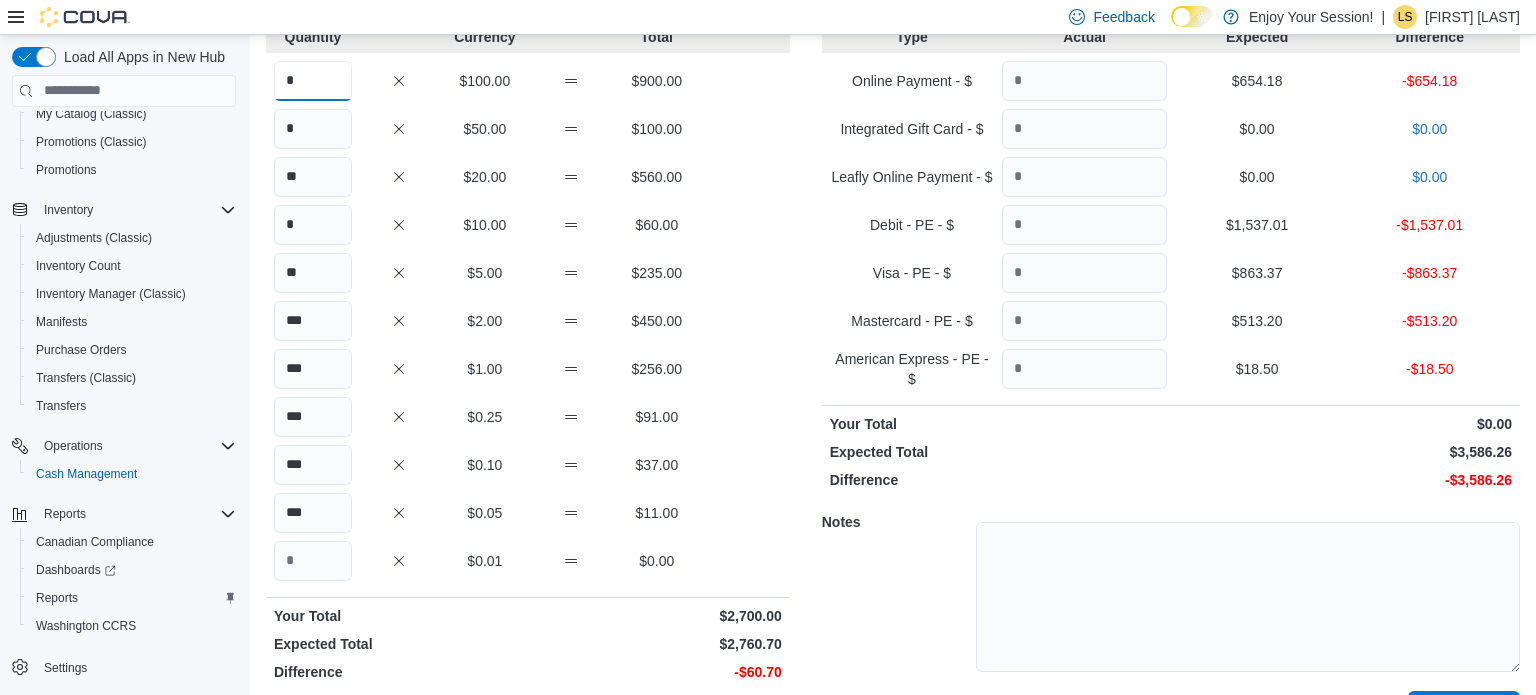 type on "*" 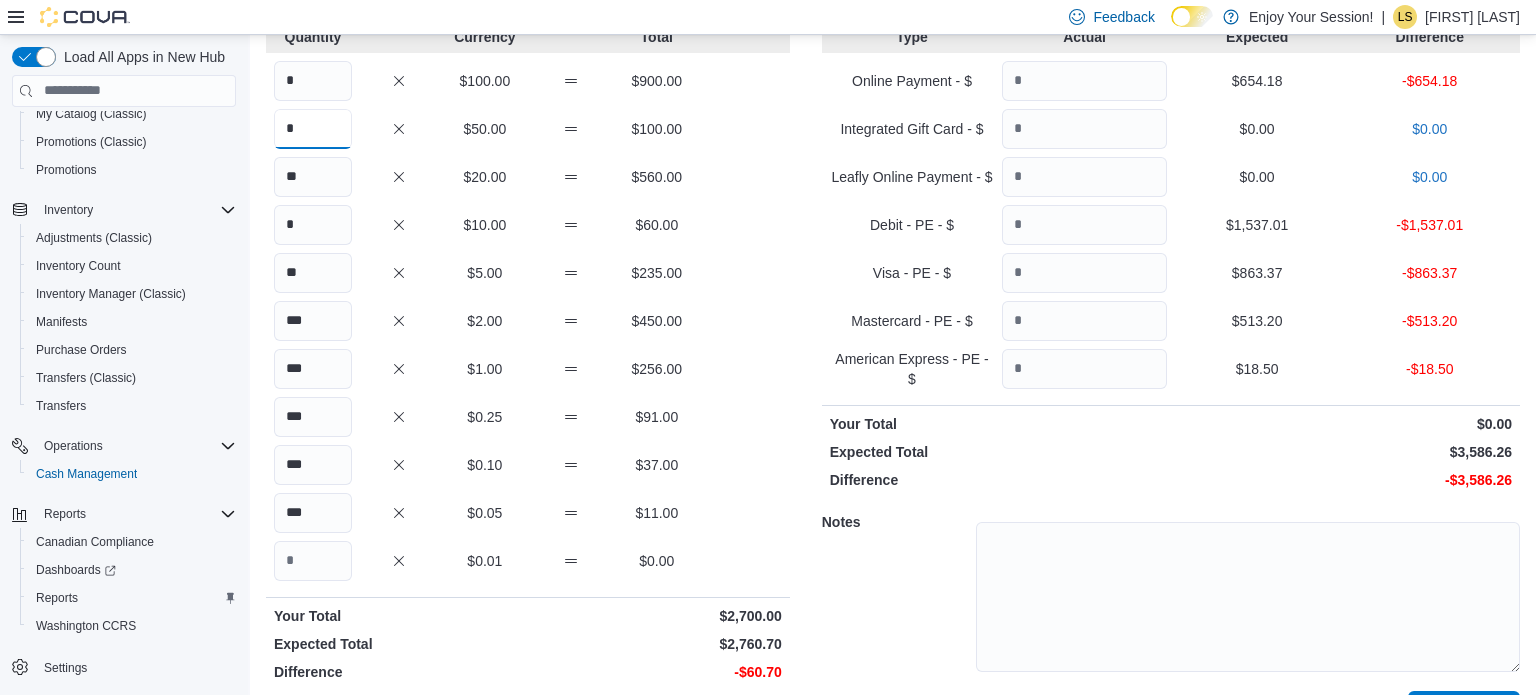 click on "*" at bounding box center (313, 129) 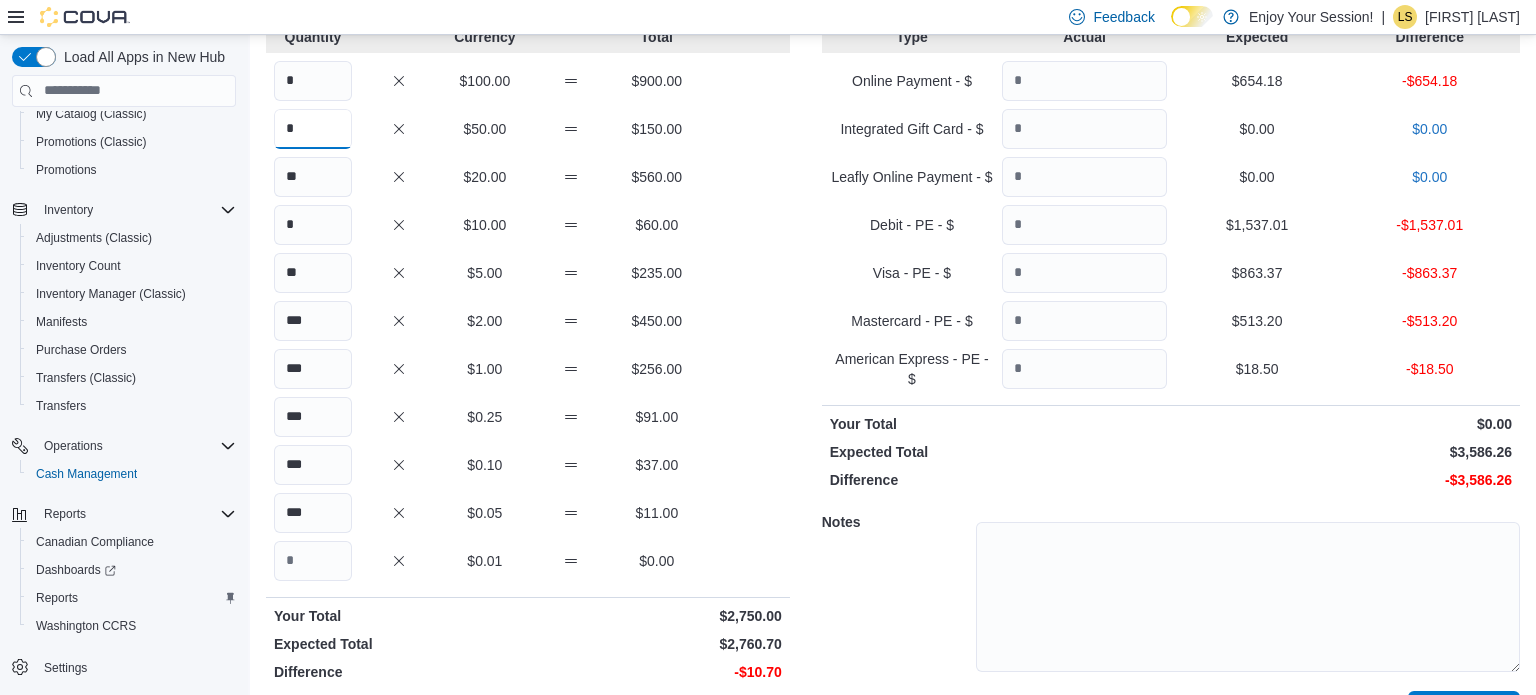type on "*" 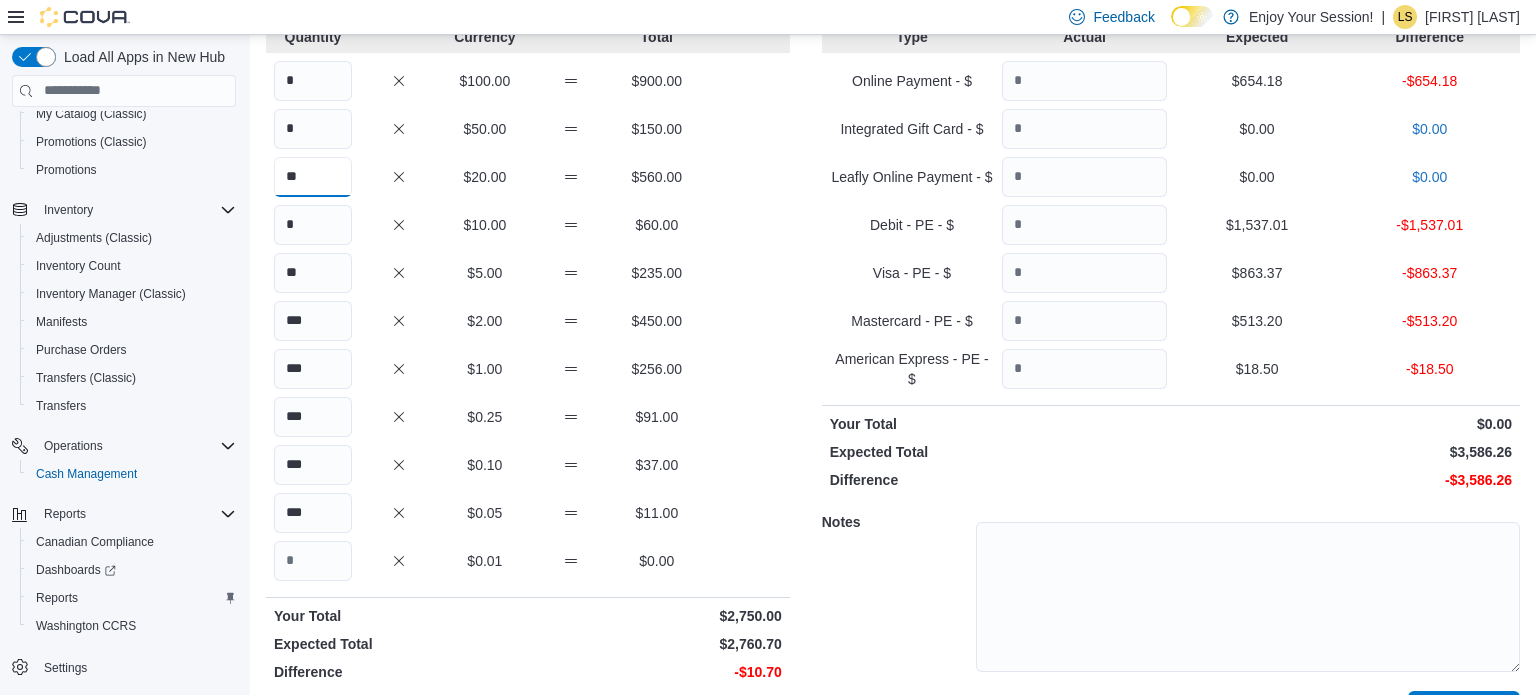 click on "**" at bounding box center [313, 177] 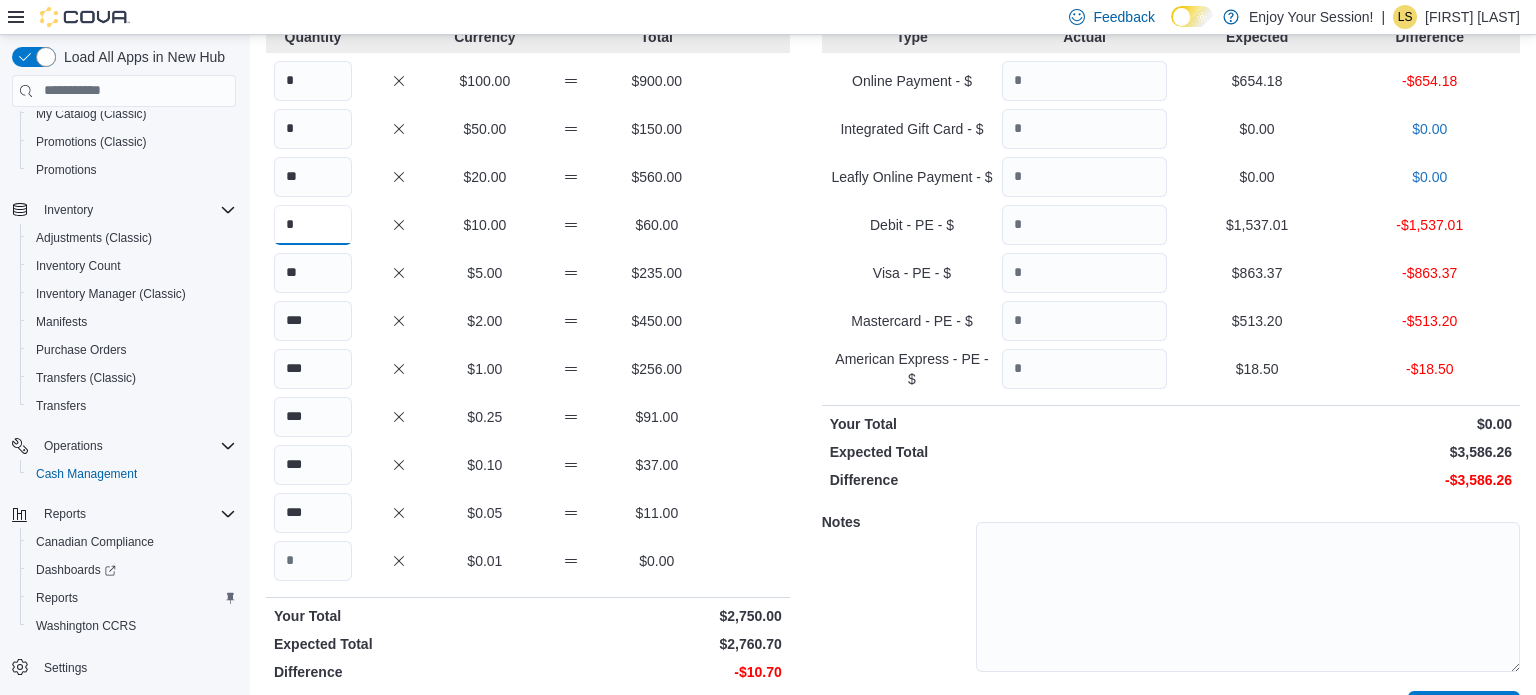 click on "*" at bounding box center (313, 225) 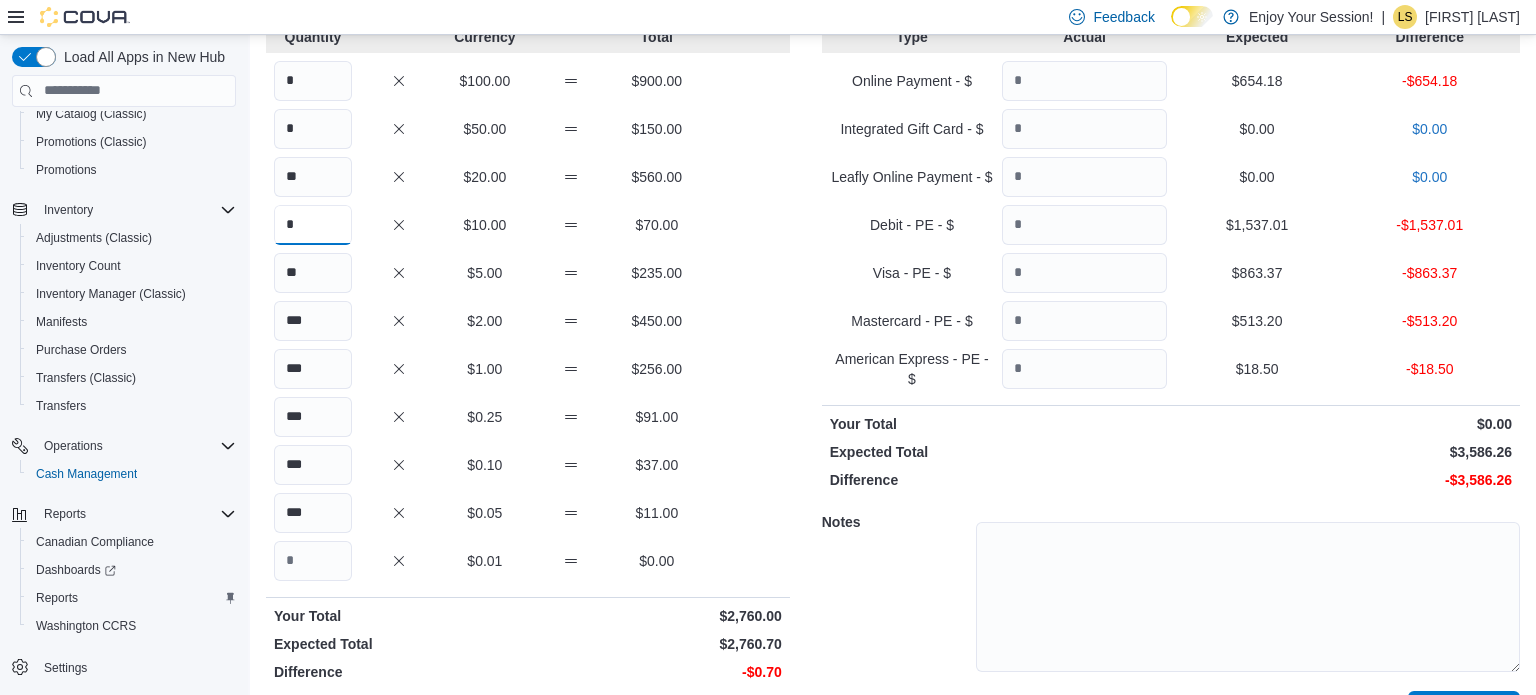 scroll, scrollTop: 199, scrollLeft: 0, axis: vertical 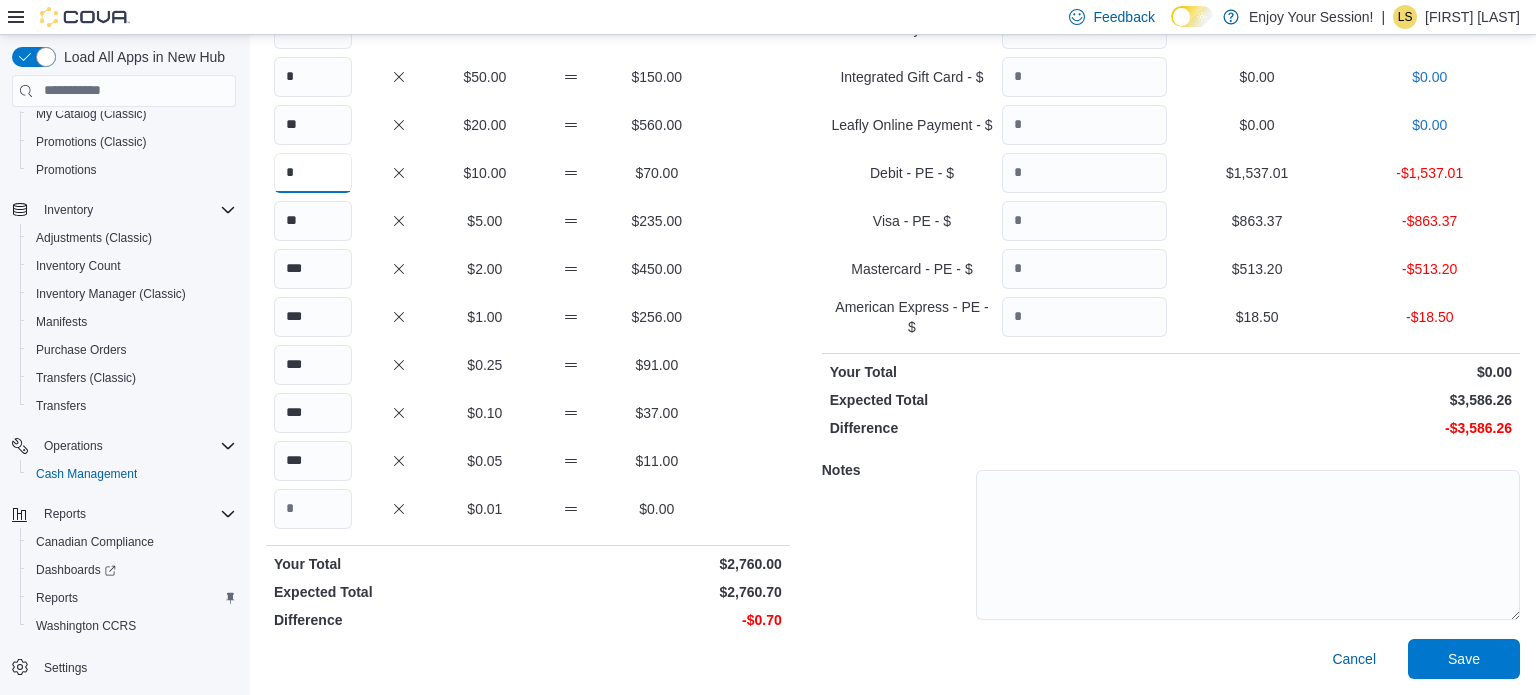type on "*" 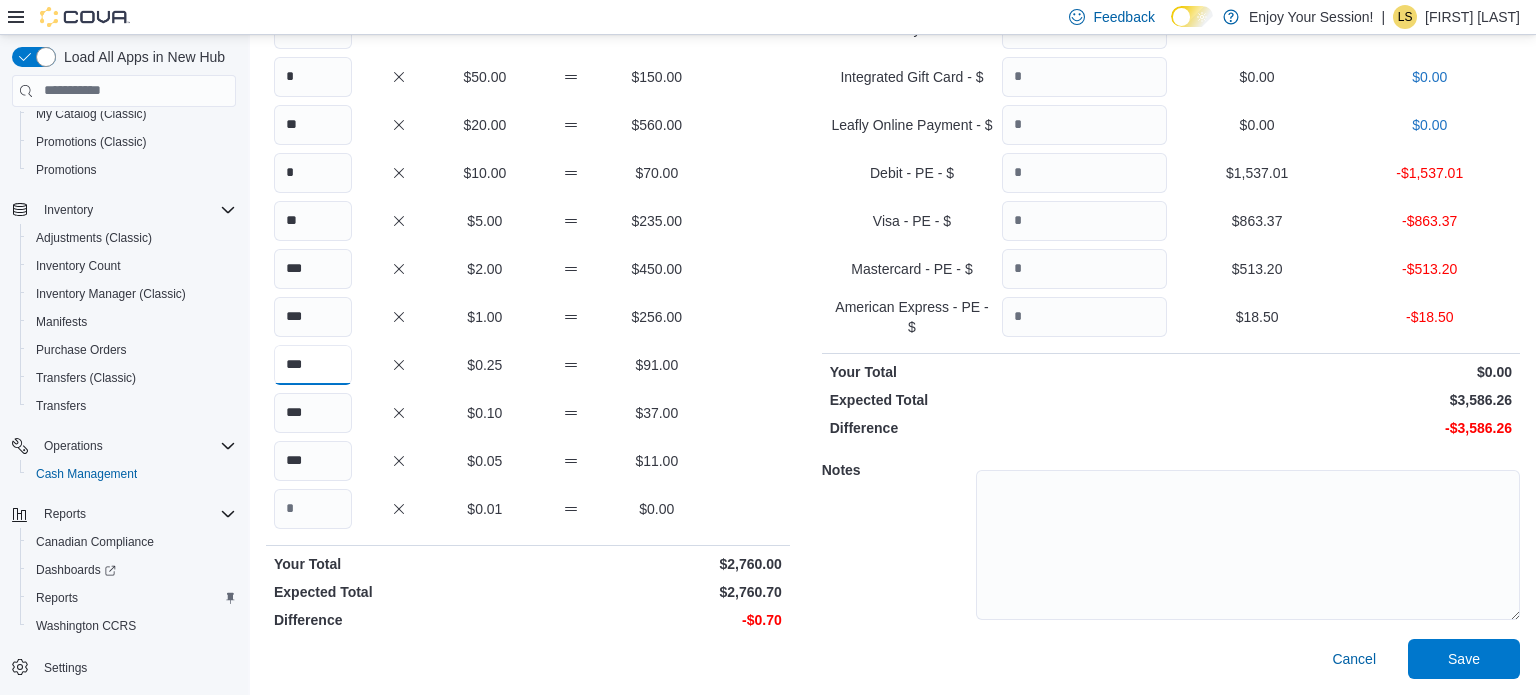 click on "***" at bounding box center [313, 365] 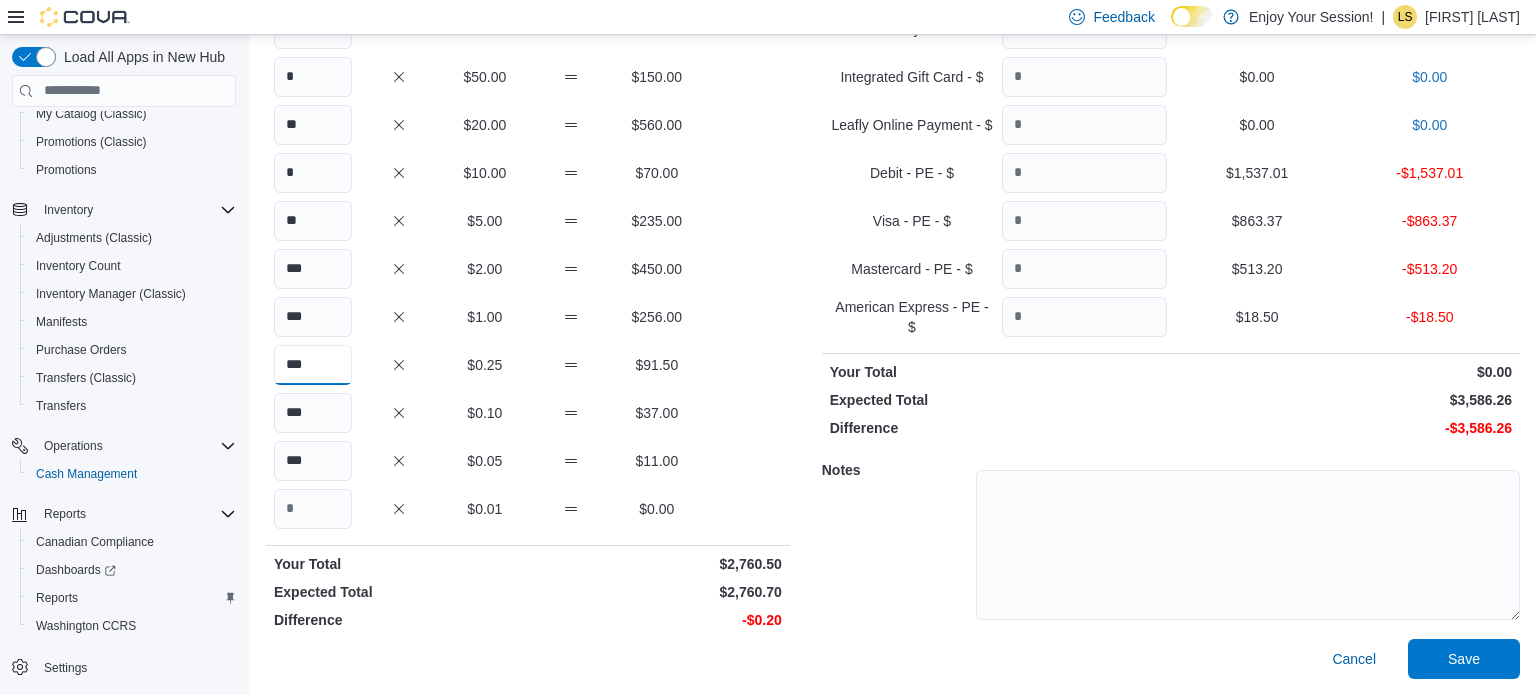 type on "***" 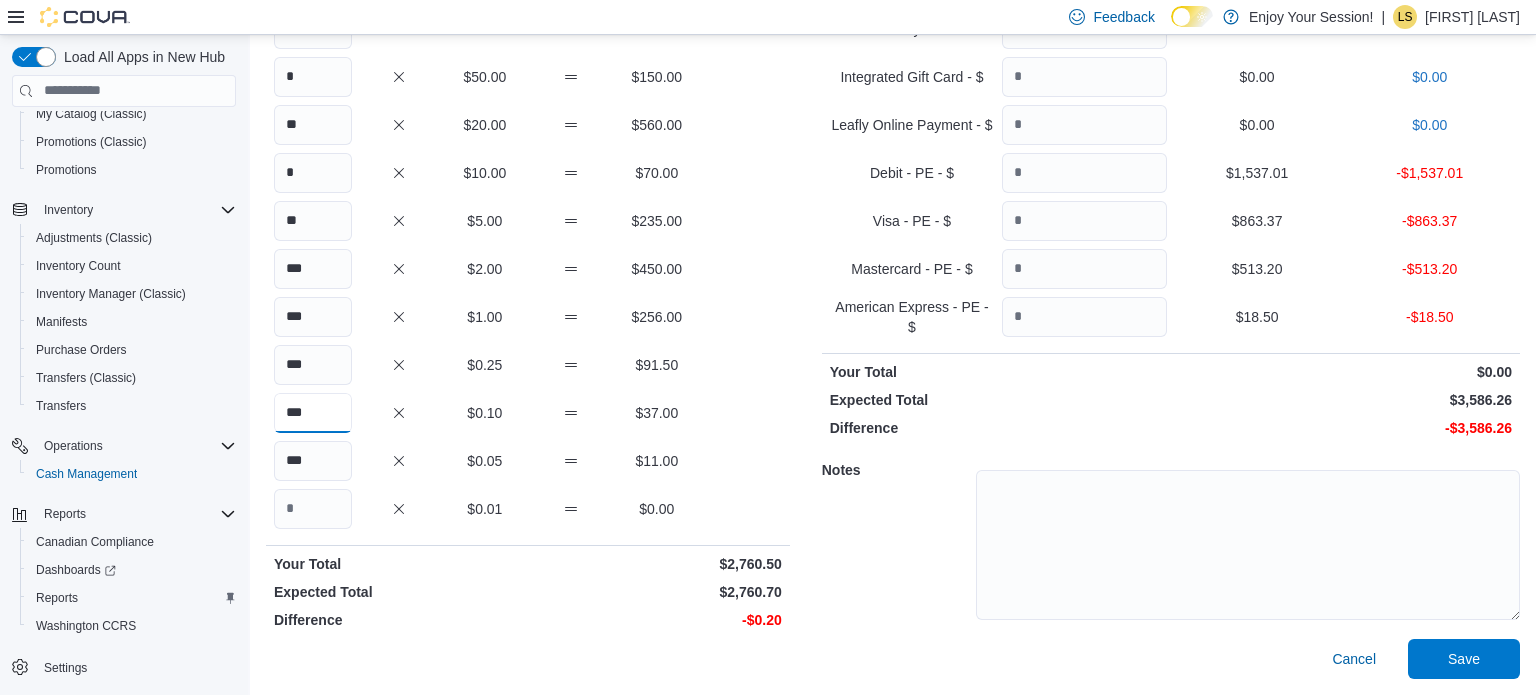 click on "***" at bounding box center (313, 413) 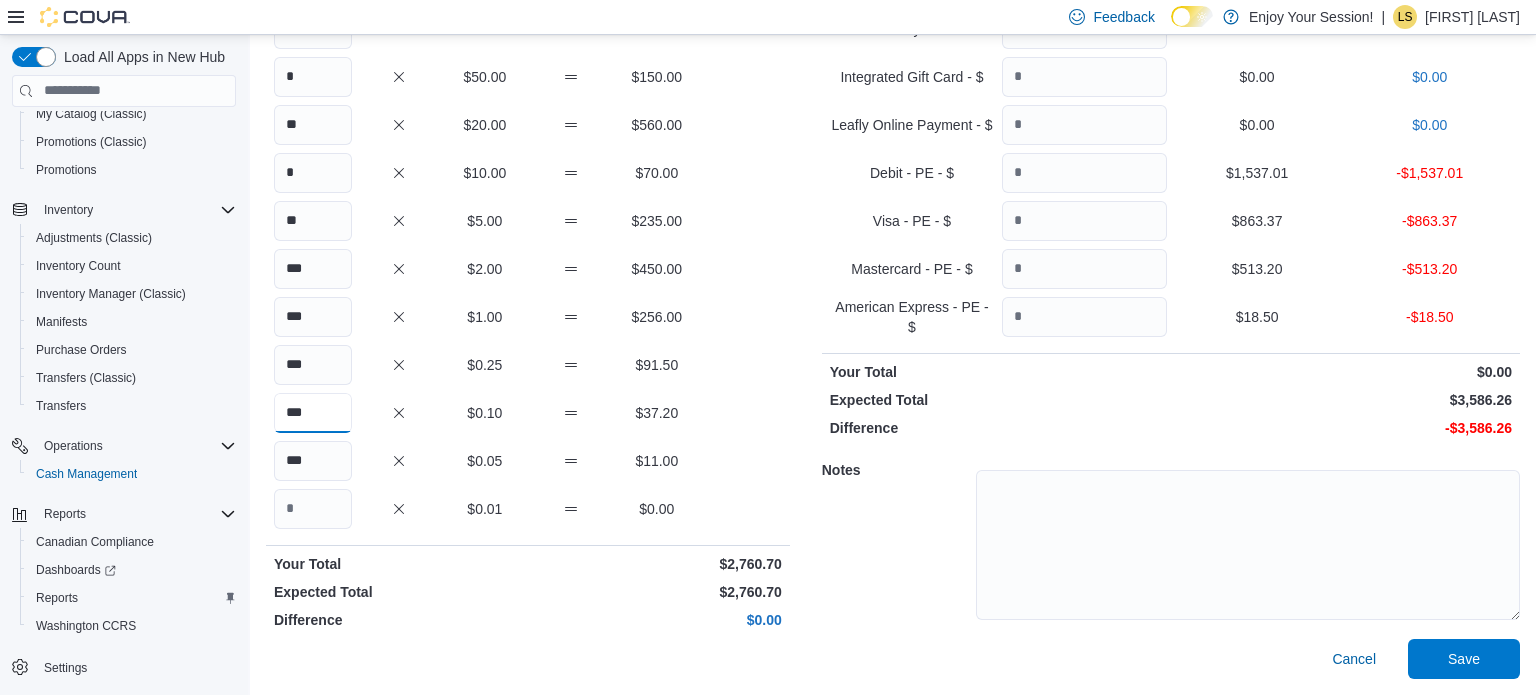 scroll, scrollTop: 0, scrollLeft: 0, axis: both 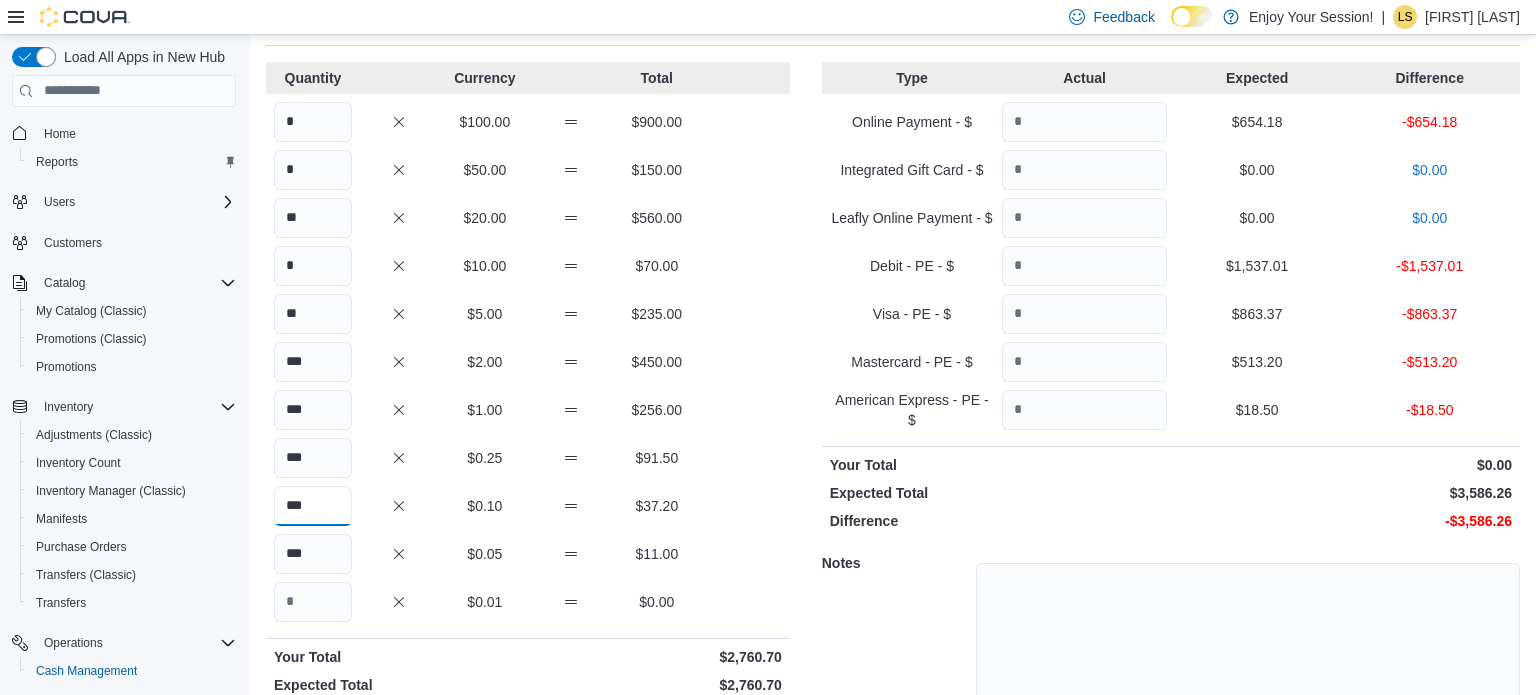 type on "***" 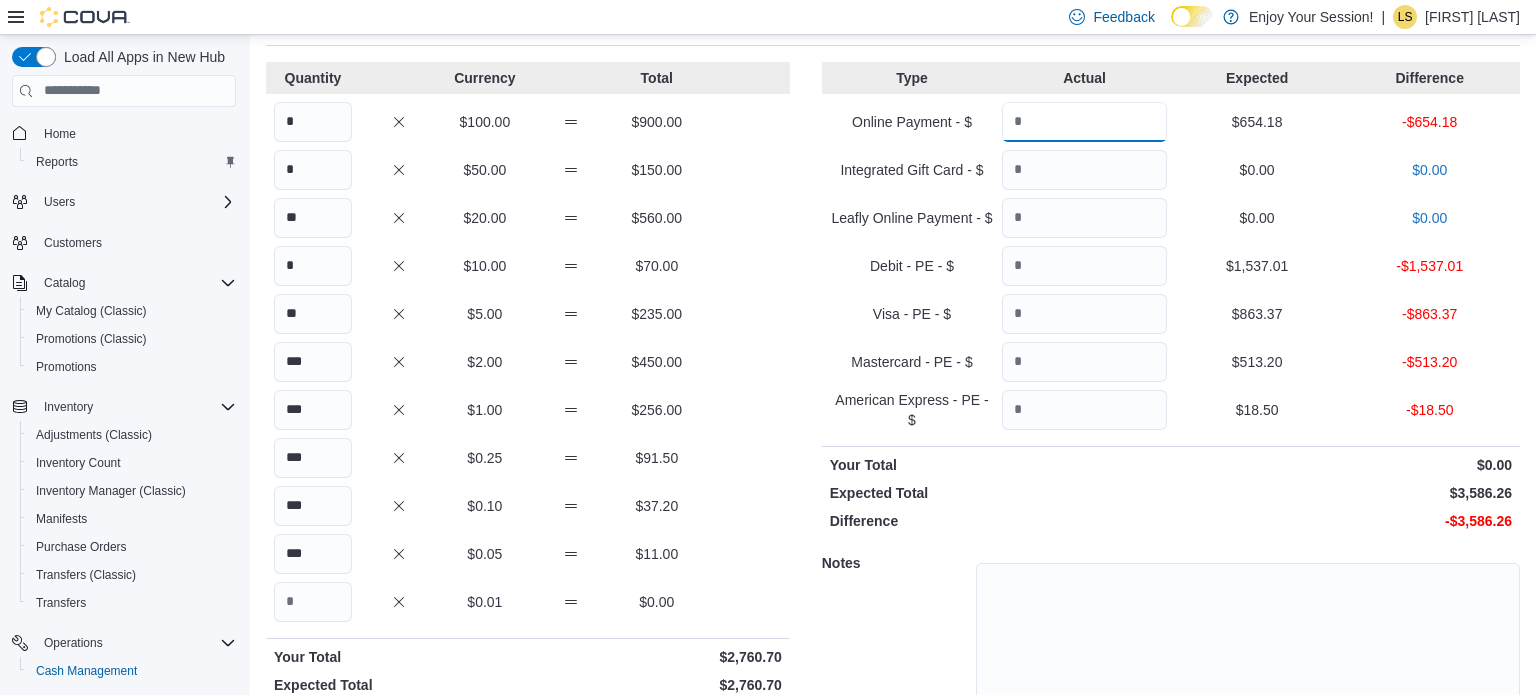 click at bounding box center (1084, 122) 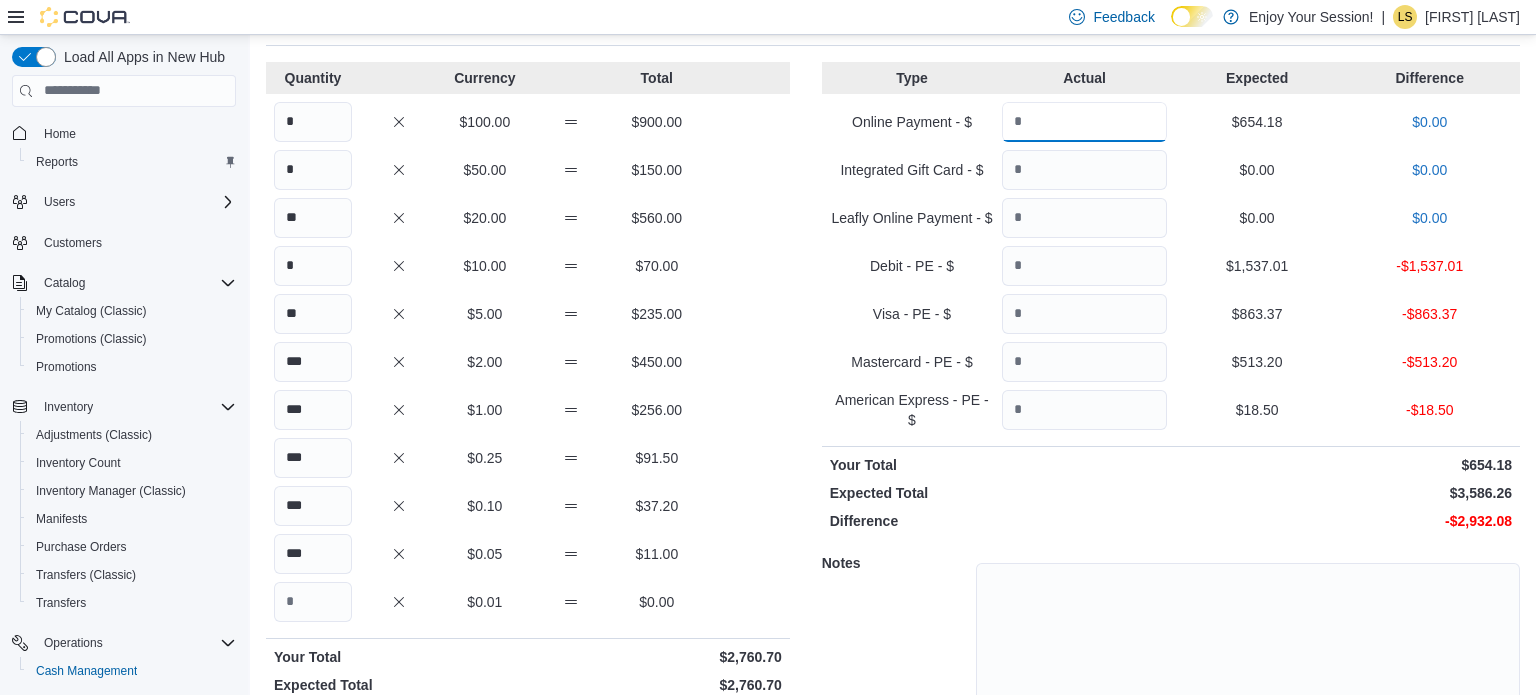 type on "******" 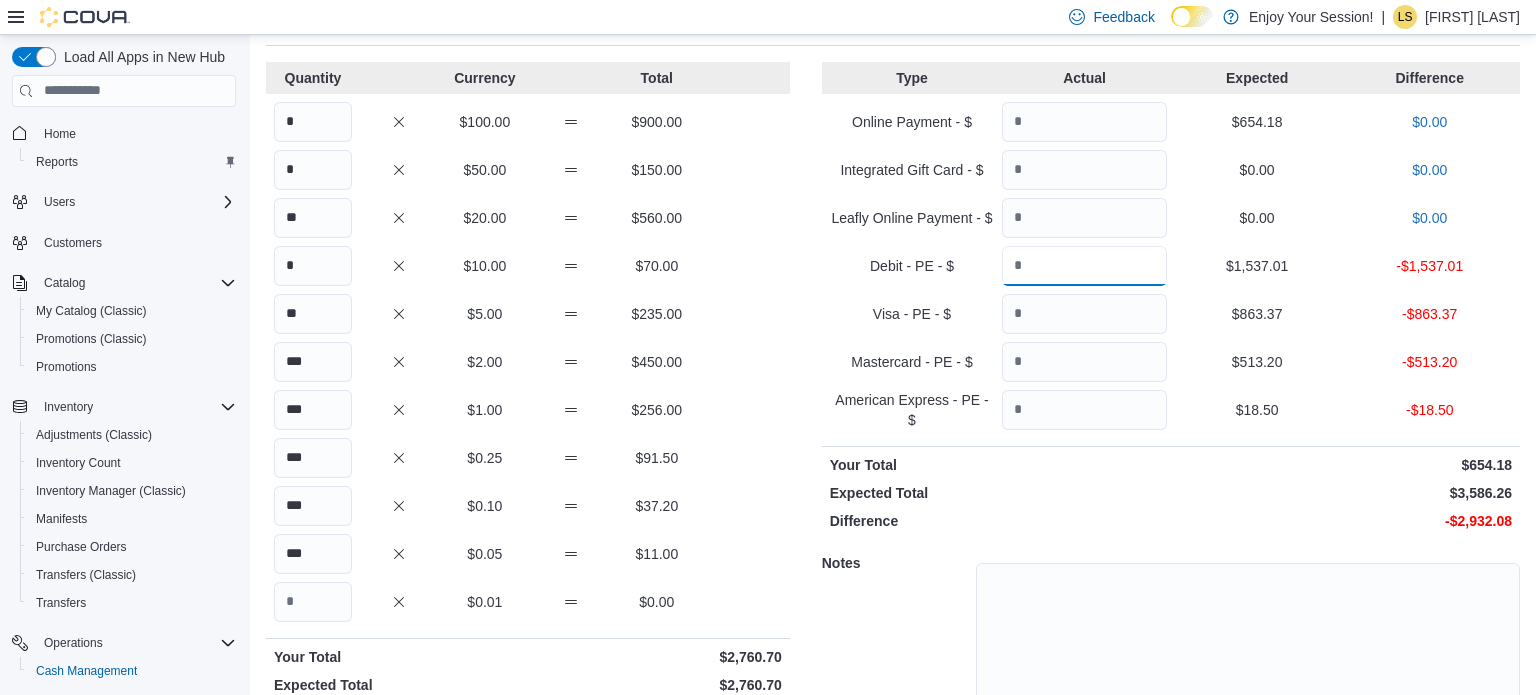 click at bounding box center (1084, 266) 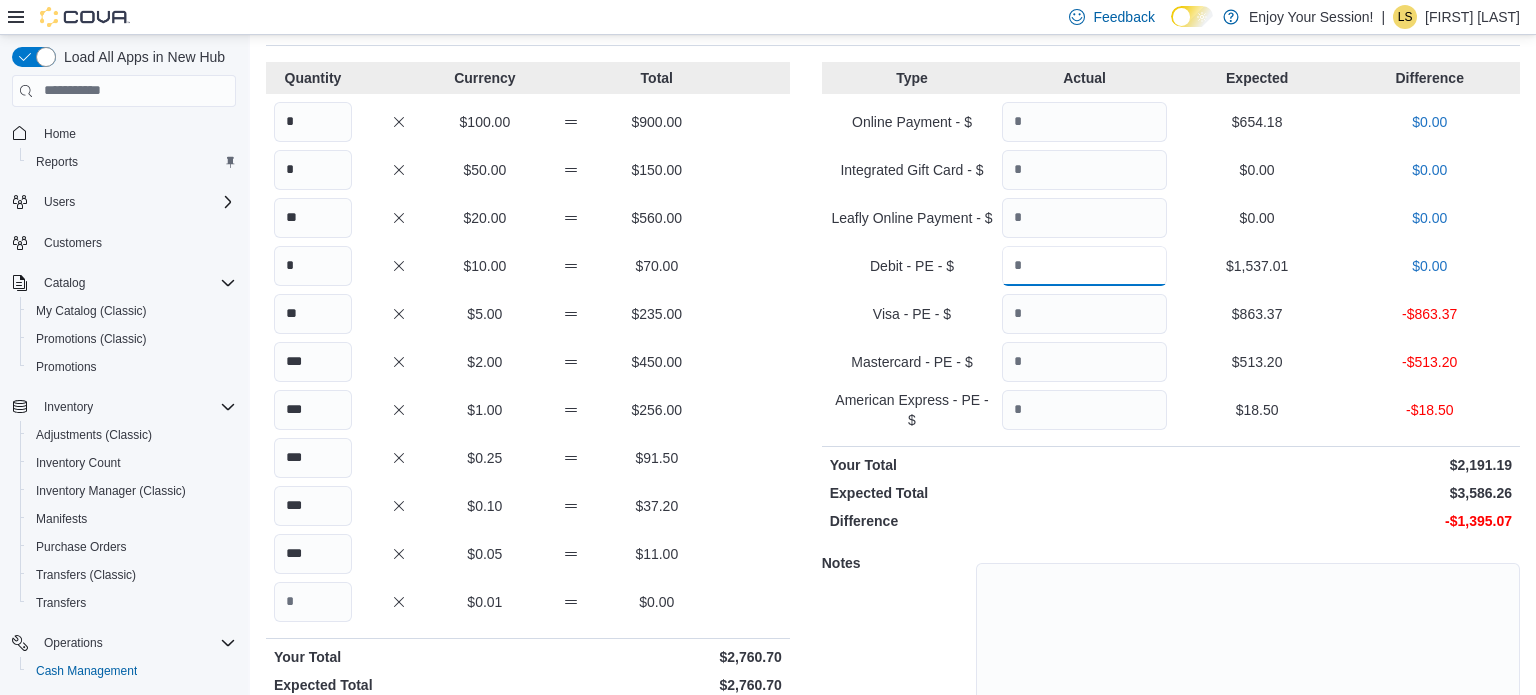 type on "*******" 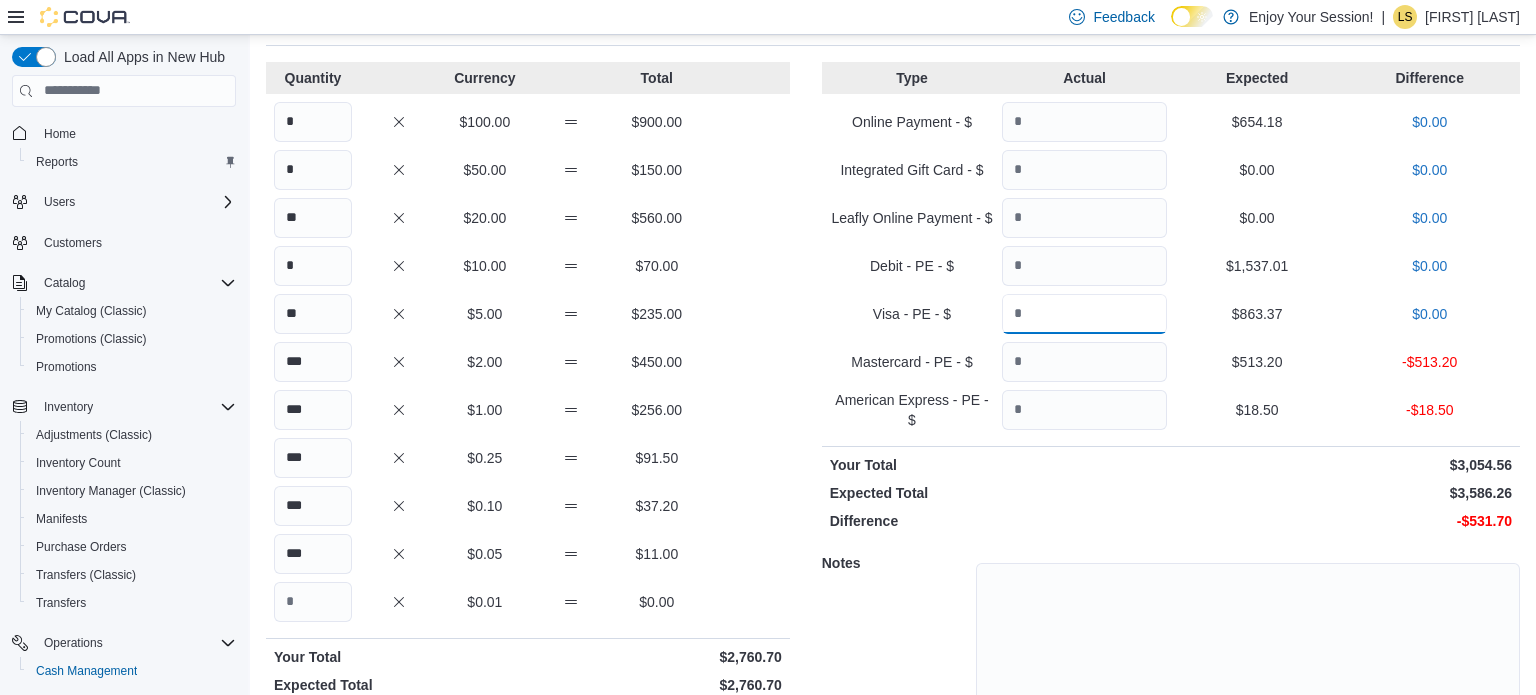 type on "******" 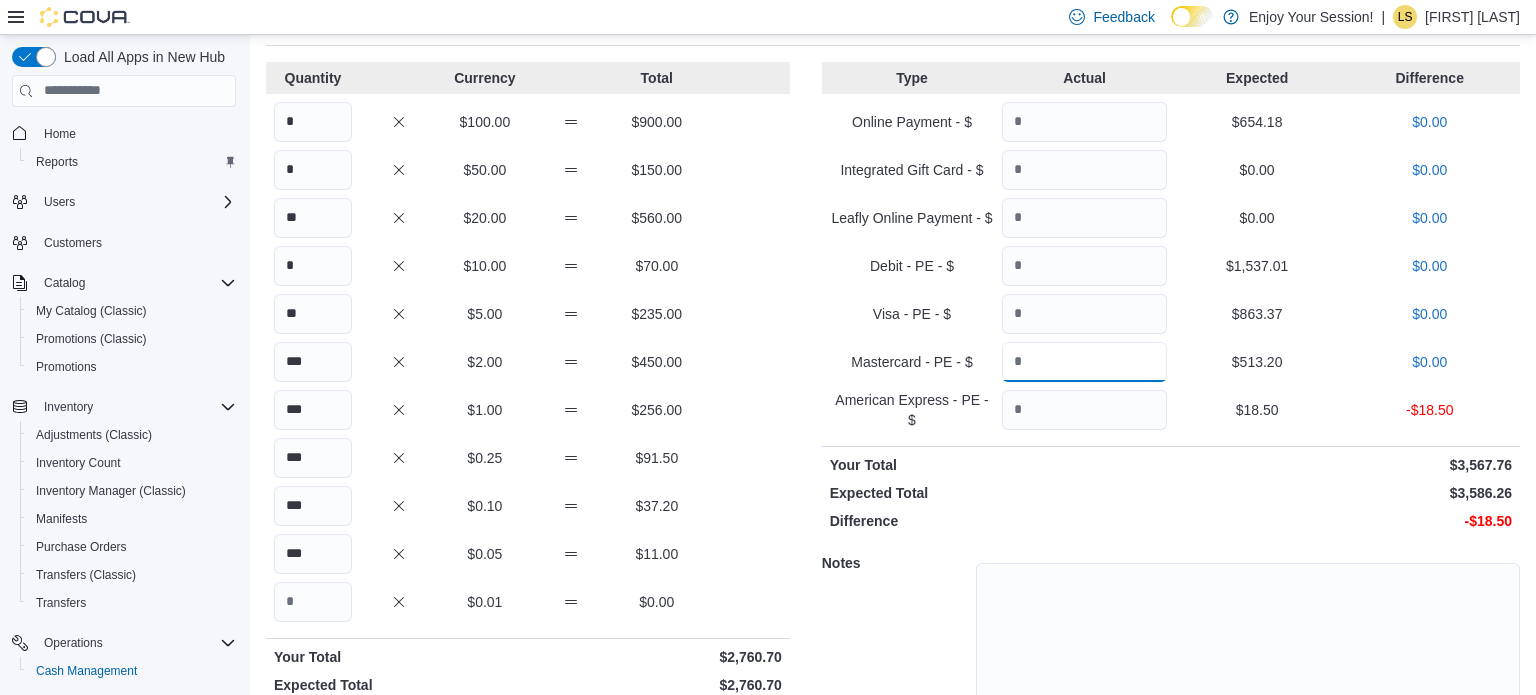 type on "******" 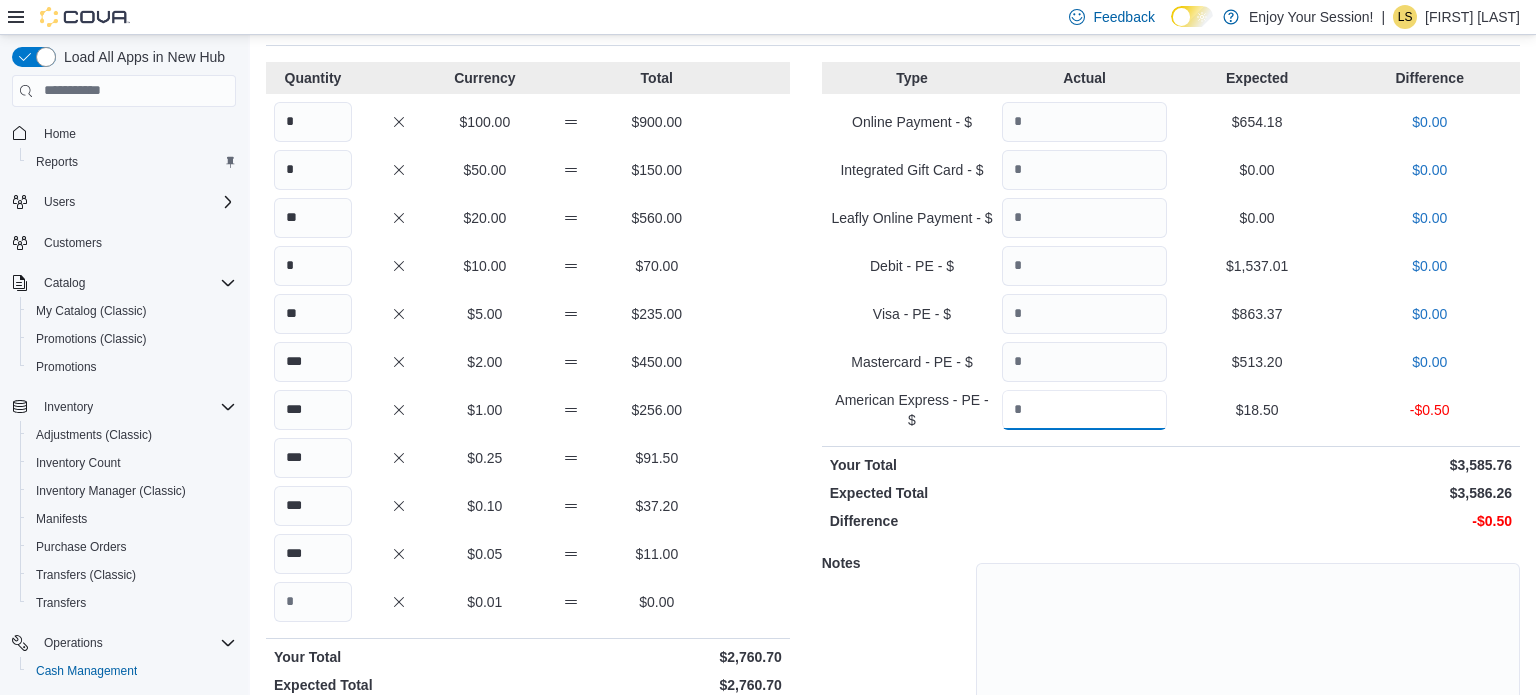 type on "*****" 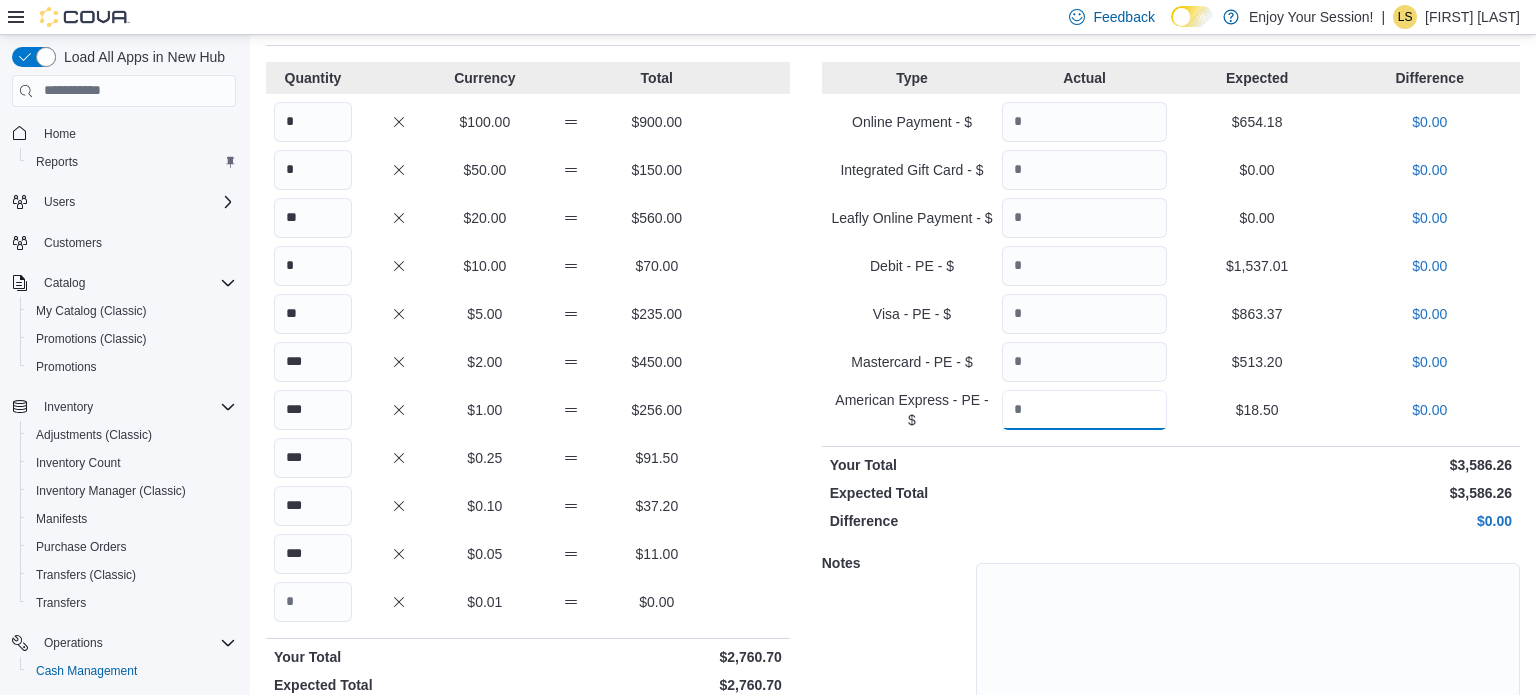 scroll, scrollTop: 199, scrollLeft: 0, axis: vertical 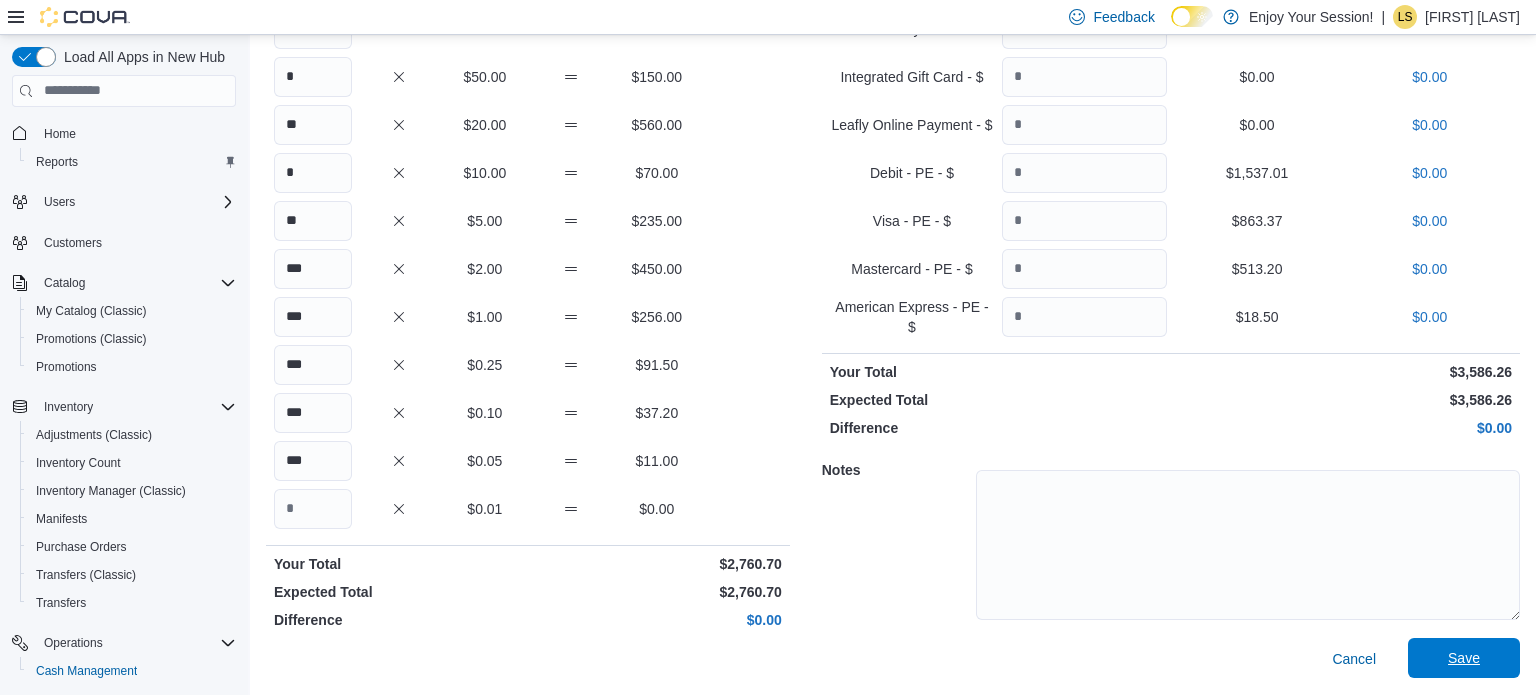 click on "Save" at bounding box center [1464, 658] 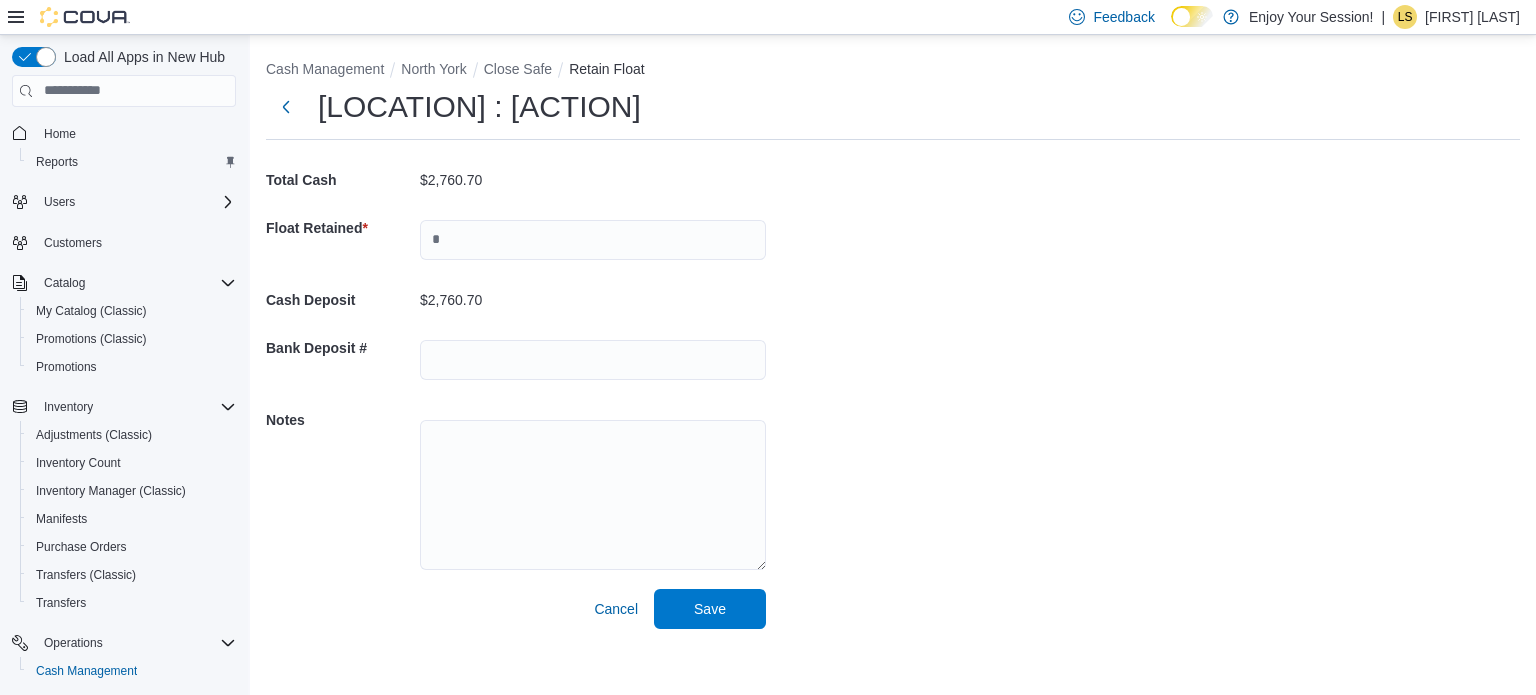 scroll, scrollTop: 0, scrollLeft: 0, axis: both 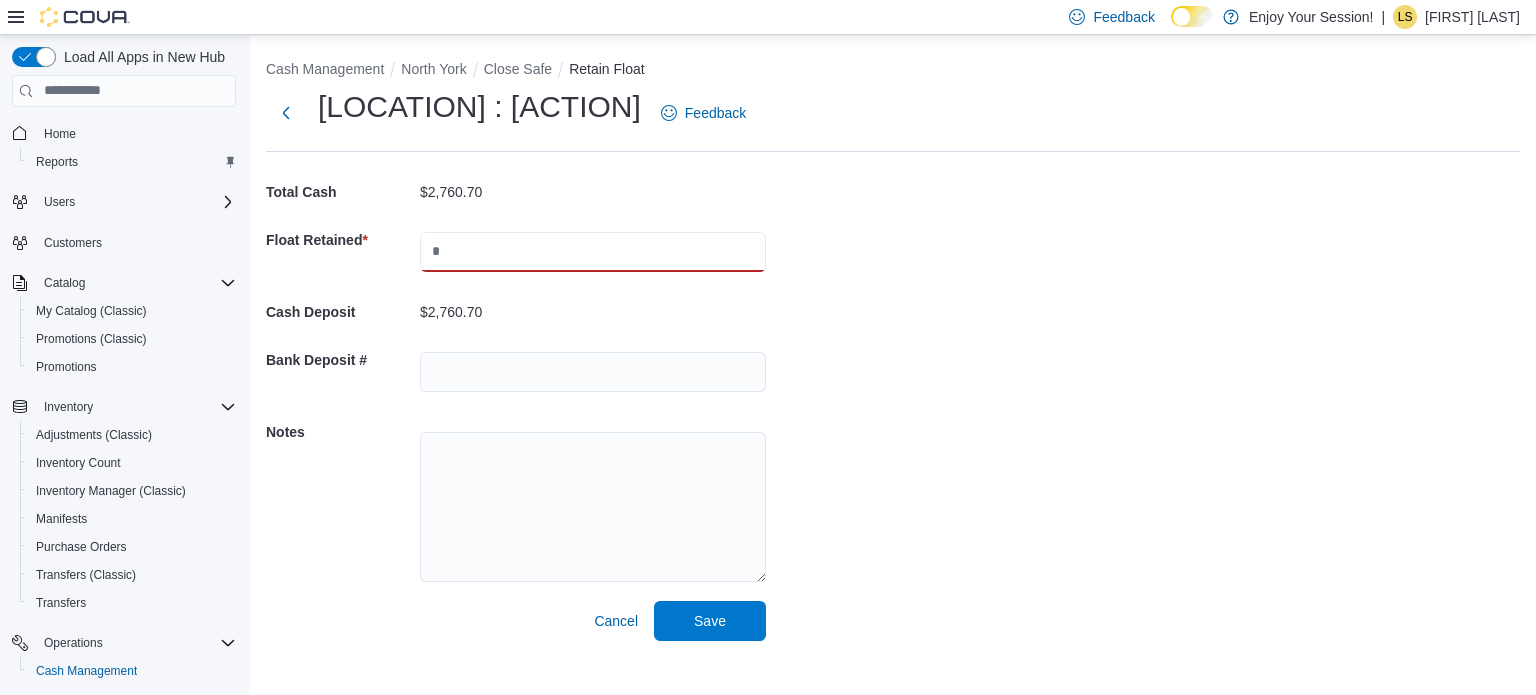 click at bounding box center (593, 252) 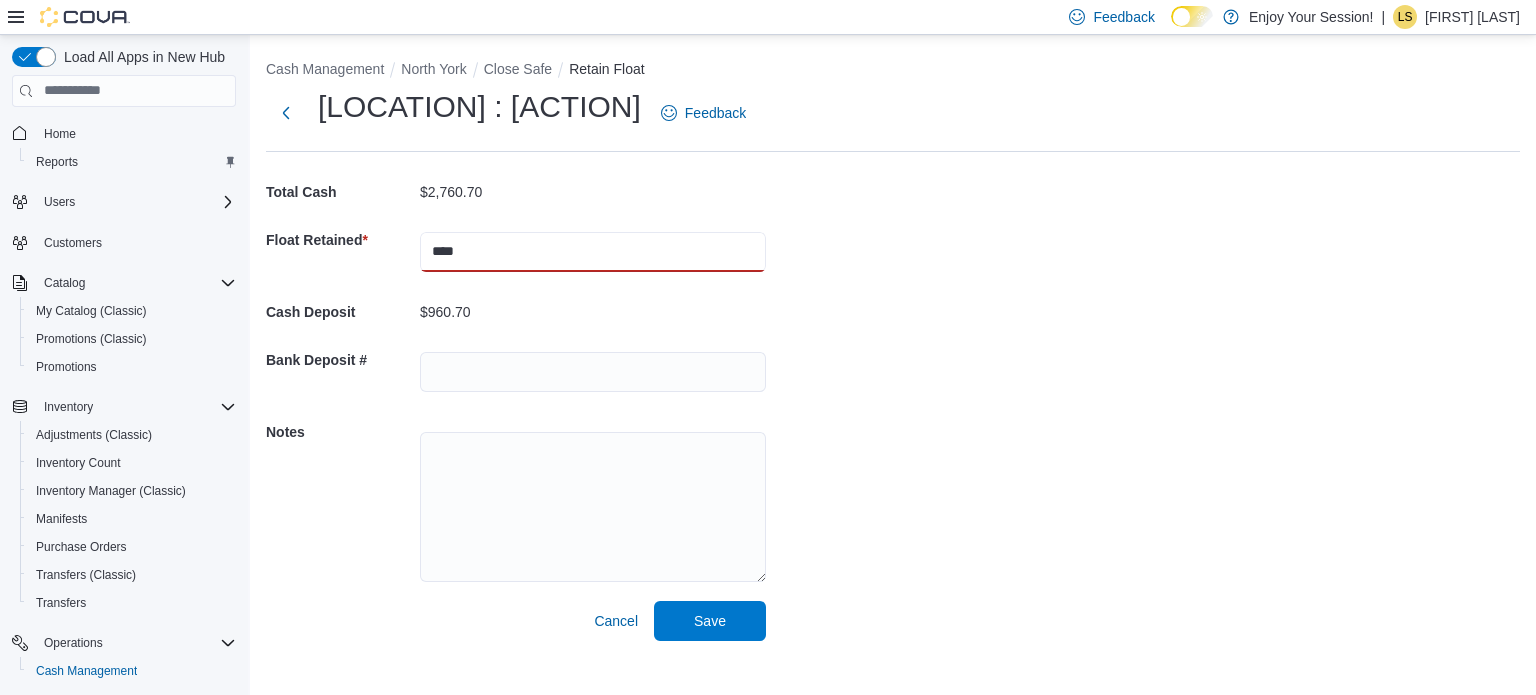 type on "****" 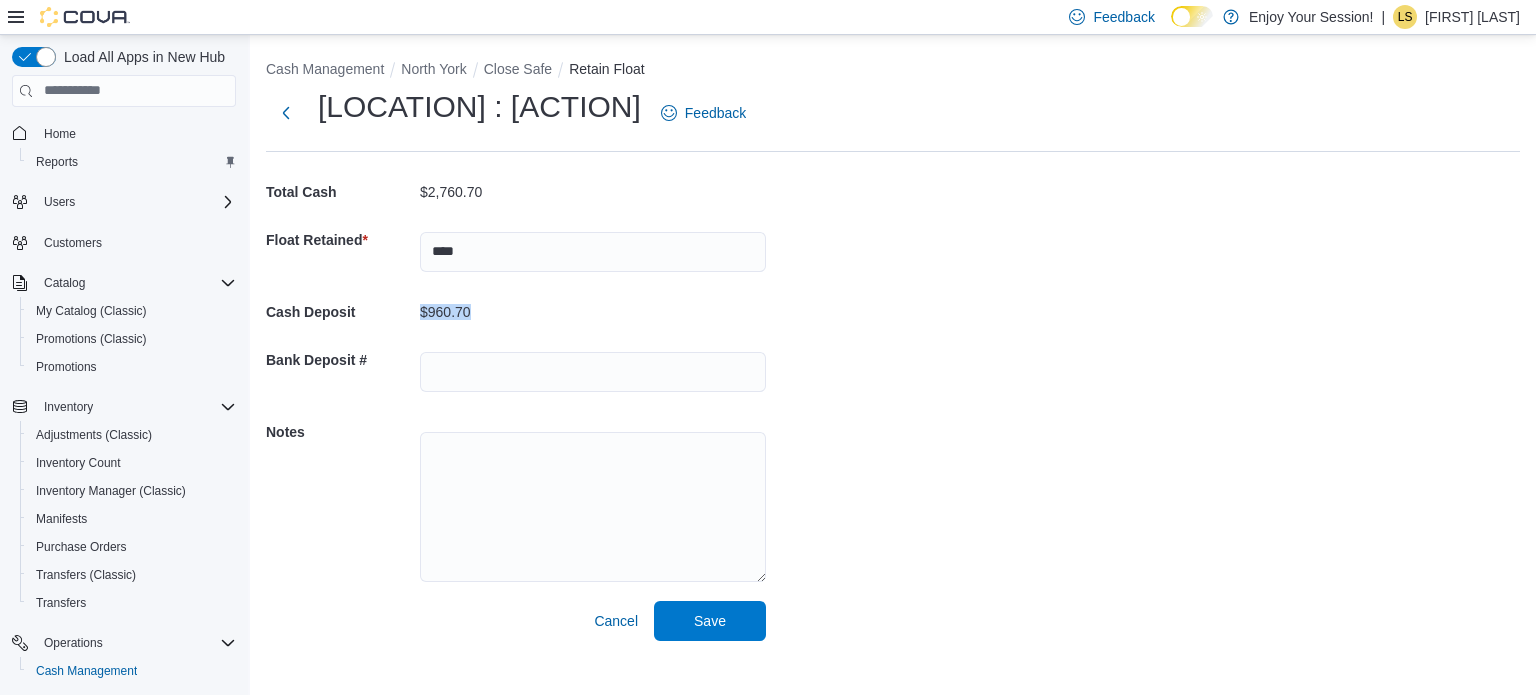 drag, startPoint x: 481, startPoint y: 324, endPoint x: 415, endPoint y: 308, distance: 67.911705 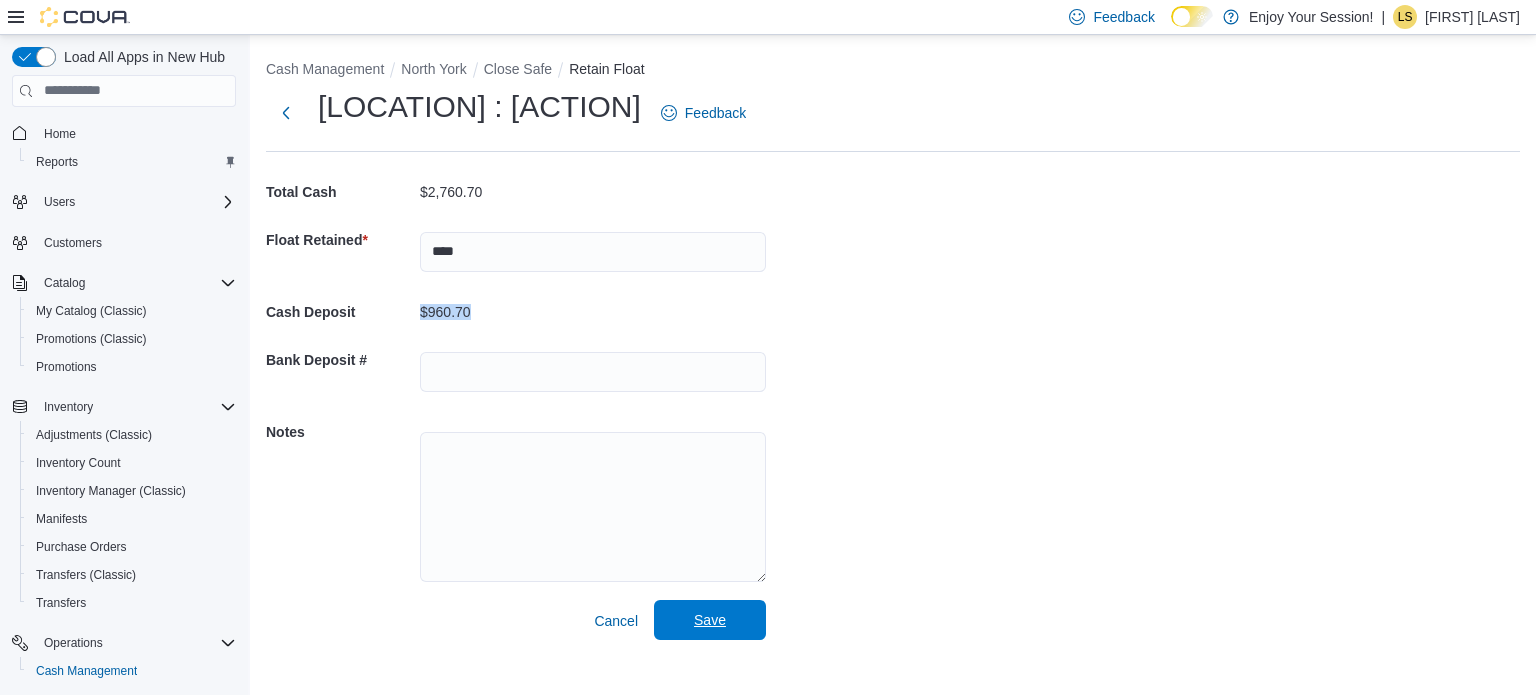 click on "Save" at bounding box center [710, 620] 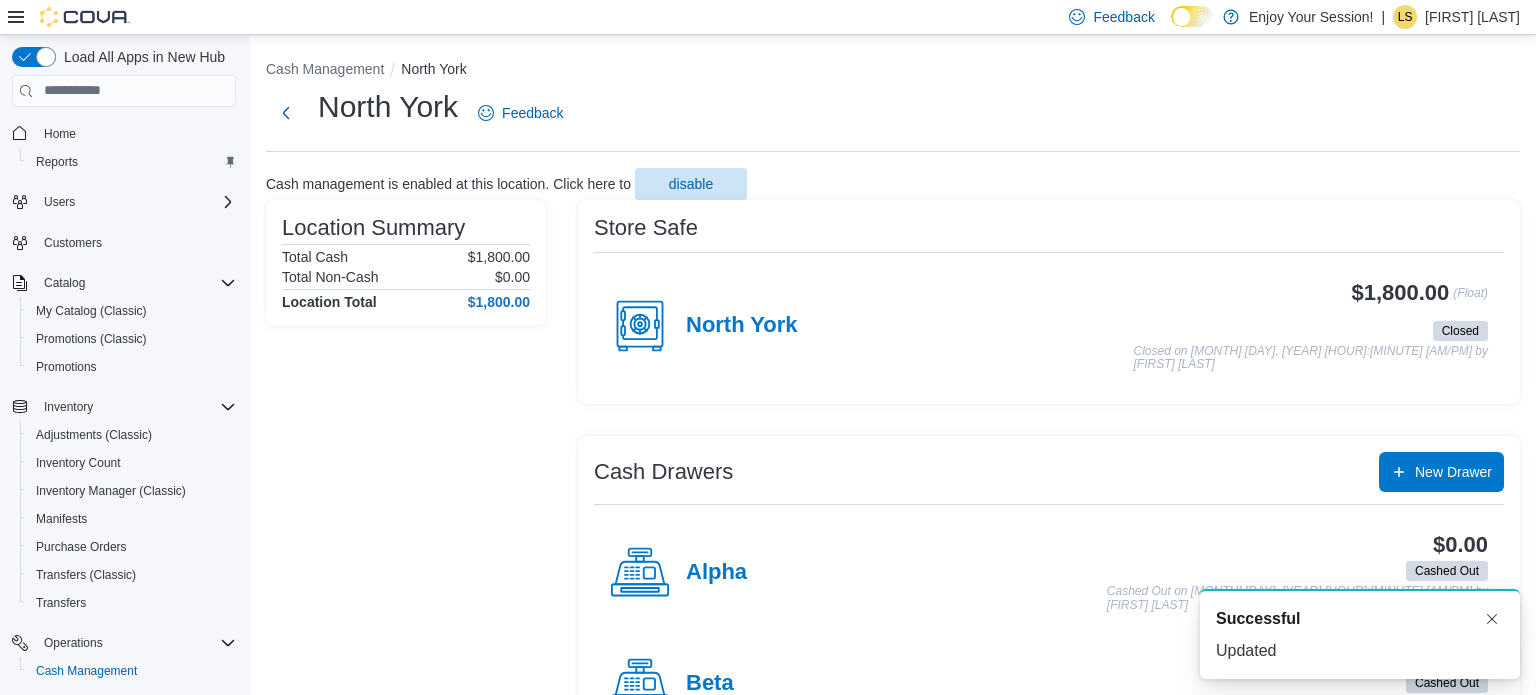 scroll, scrollTop: 0, scrollLeft: 0, axis: both 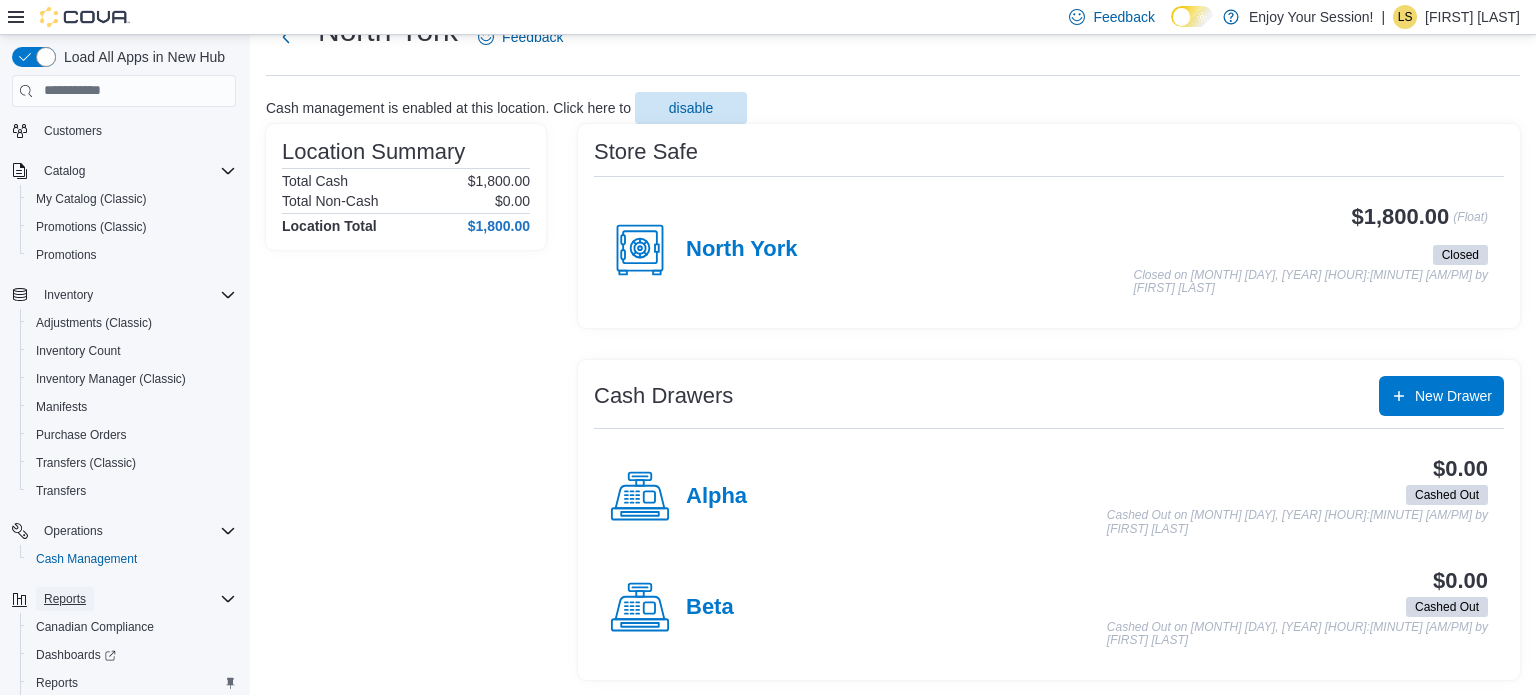 click on "Reports" at bounding box center (65, 599) 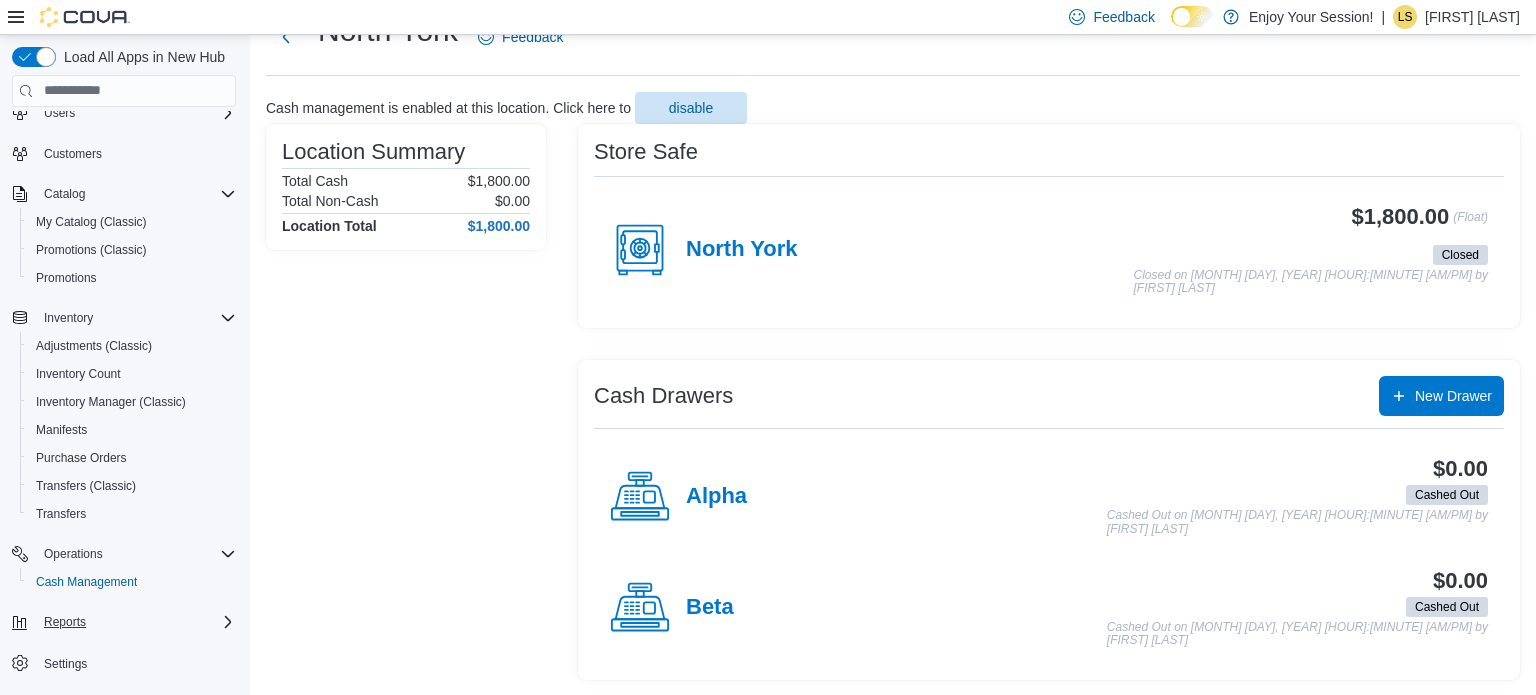scroll, scrollTop: 86, scrollLeft: 0, axis: vertical 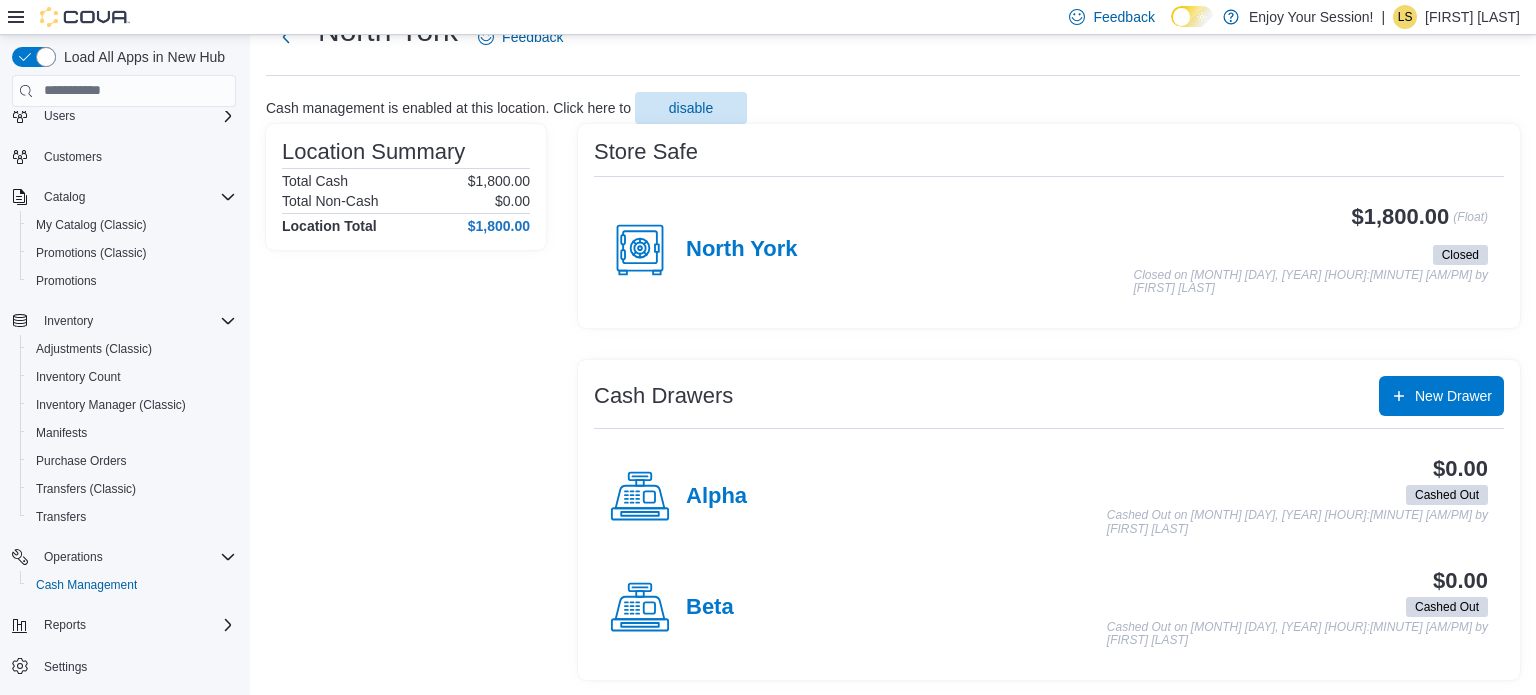 click on "Reports" at bounding box center [124, 625] 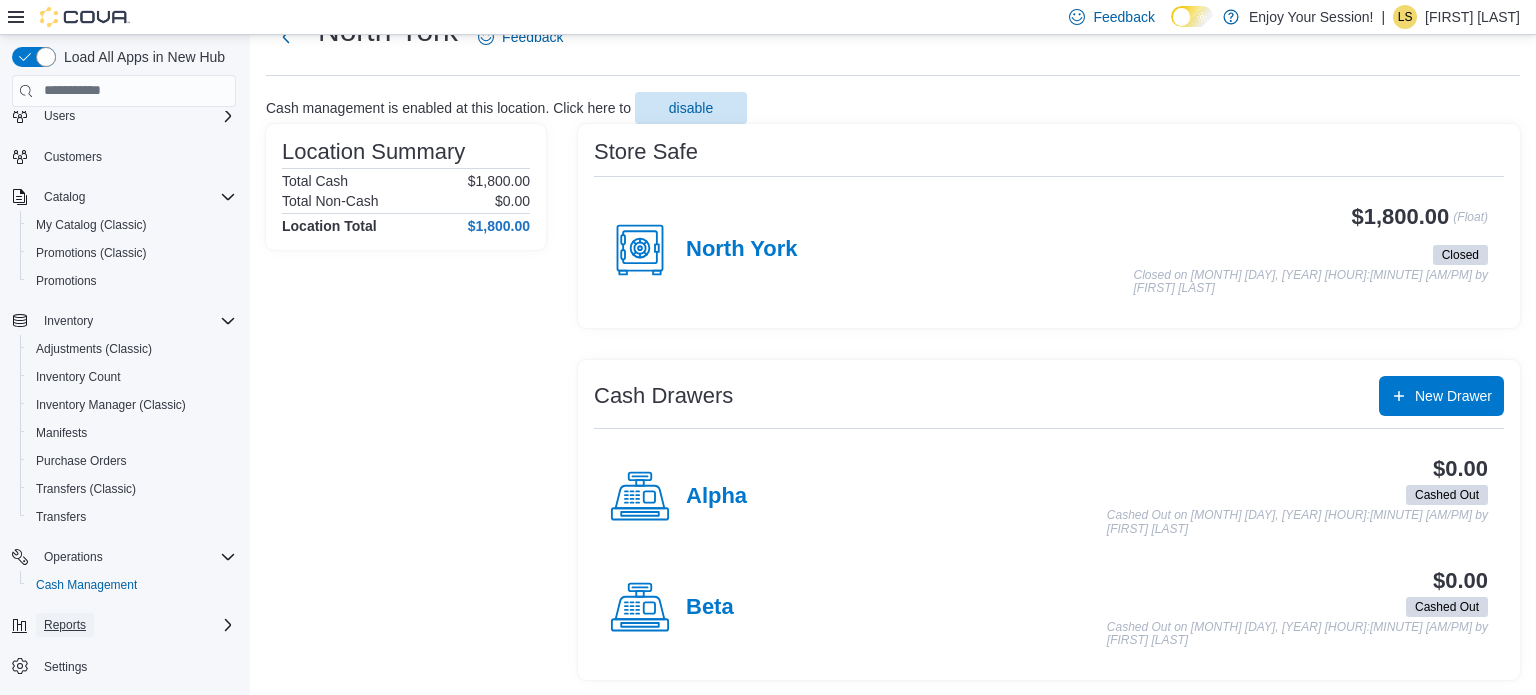 click on "Reports" at bounding box center (65, 625) 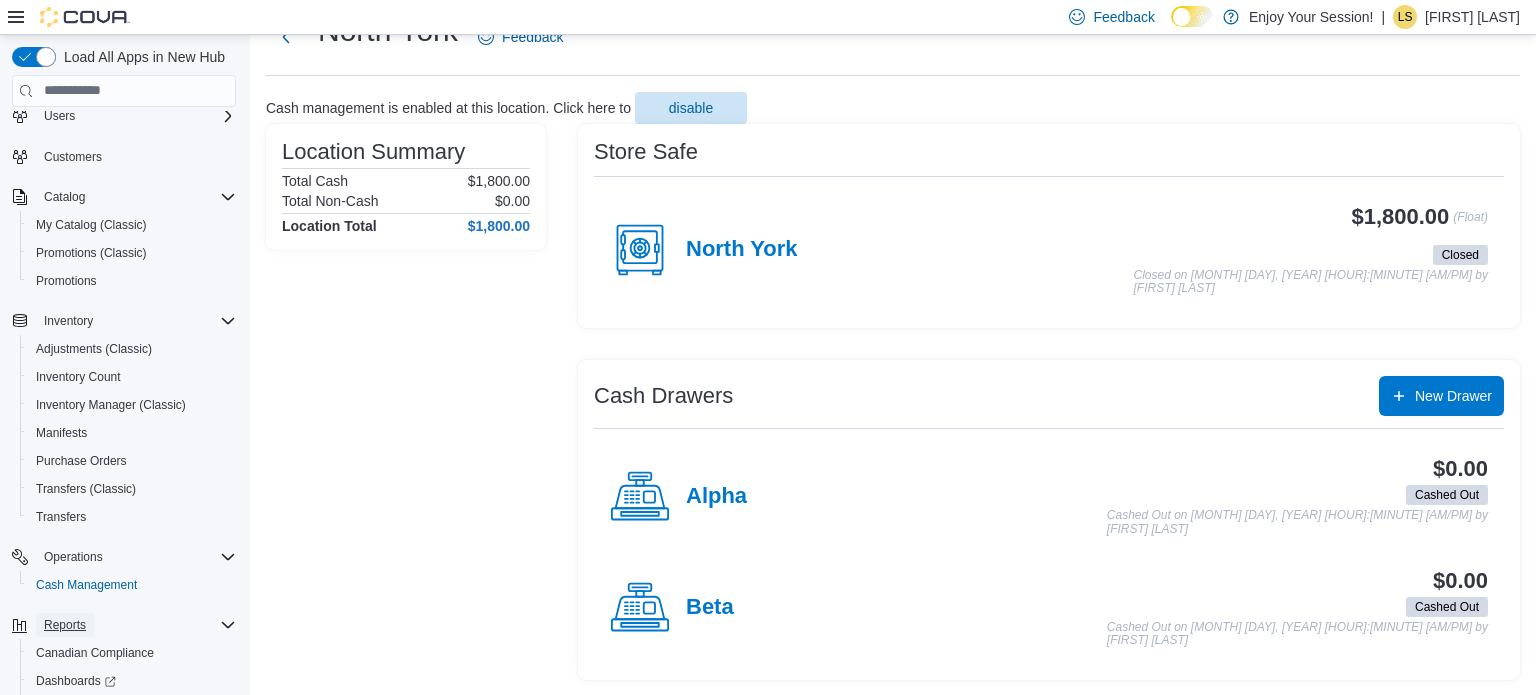 click on "Reports" at bounding box center [65, 625] 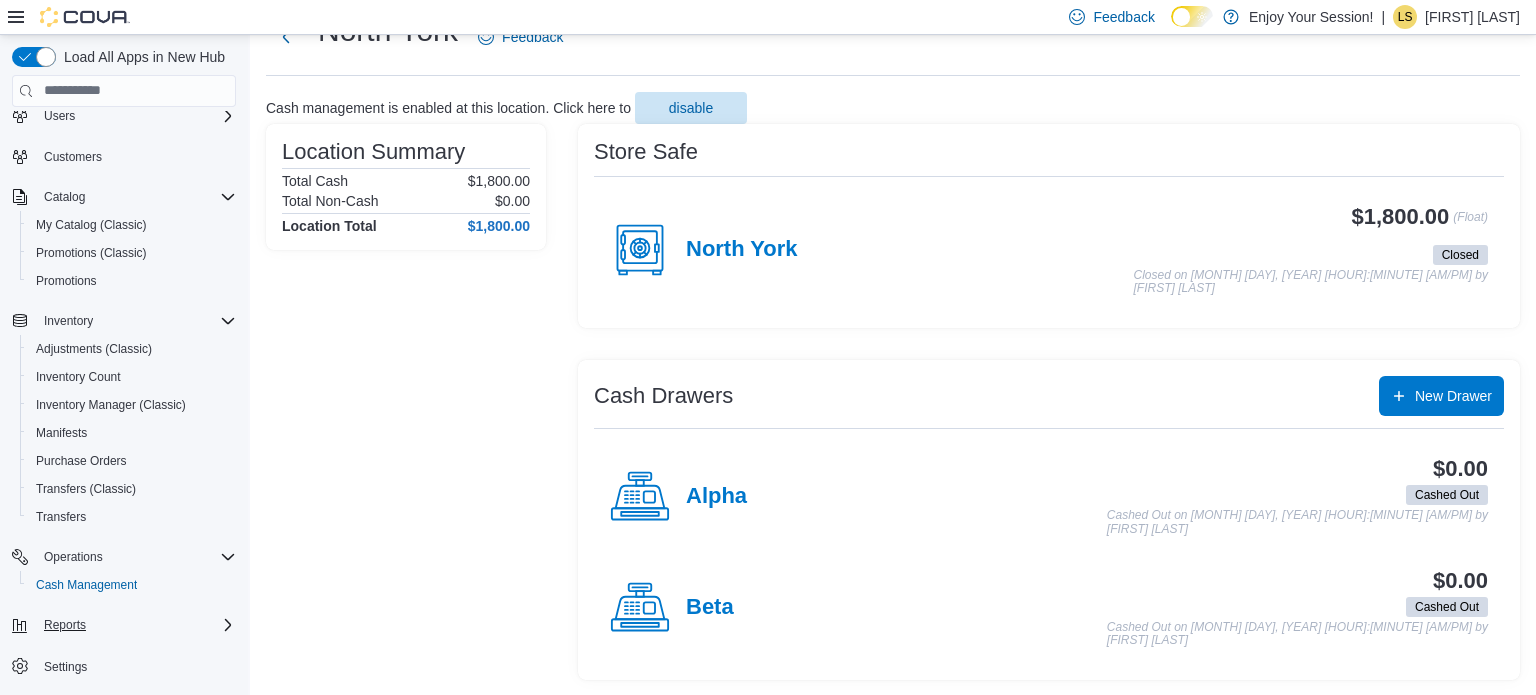 scroll, scrollTop: 85, scrollLeft: 0, axis: vertical 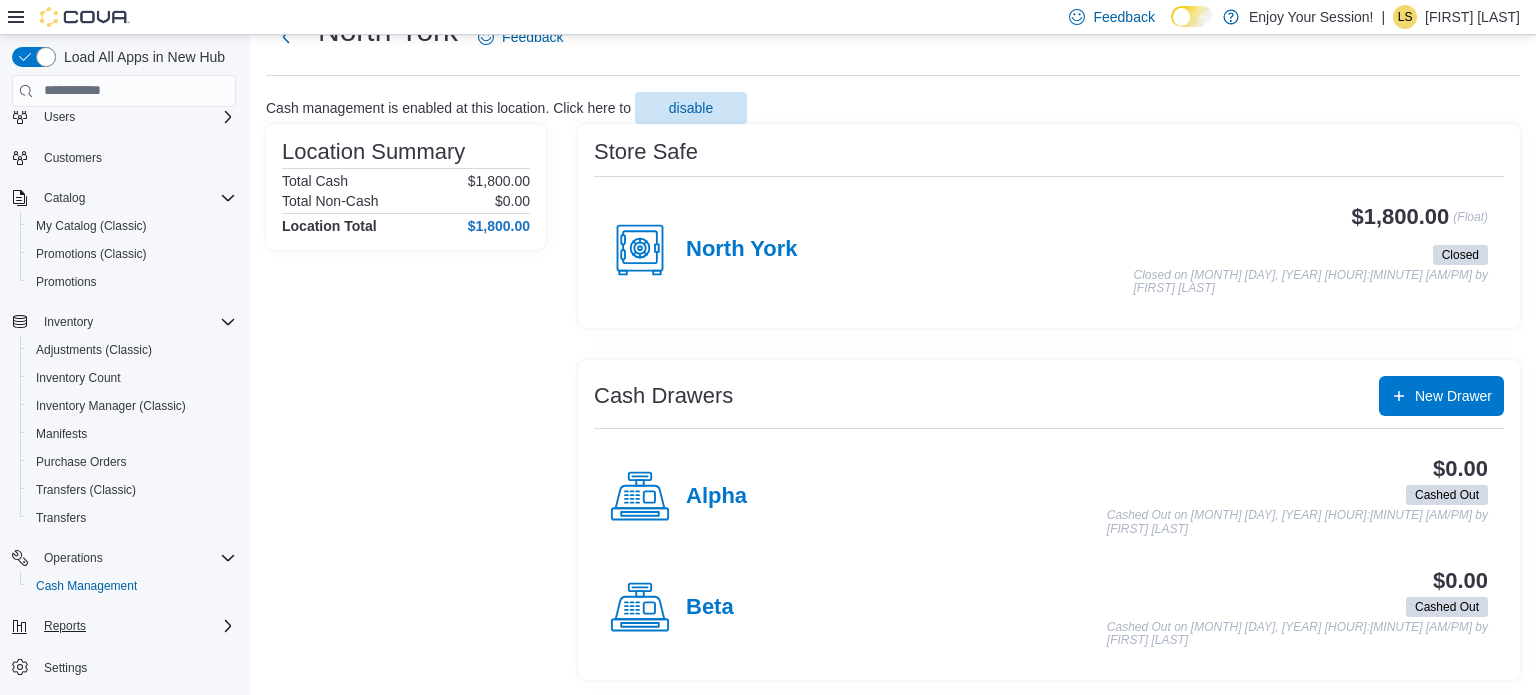 click on "Home   Reports   Users   Customers   Catalog   My Catalog (Classic)   Promotions (Classic)   Promotions   Inventory   Adjustments (Classic)   Inventory Count   Inventory Manager (Classic)   Manifests   Purchase Orders   Transfers (Classic)   Transfers   Operations   Cash Management   Reports   Settings" at bounding box center (124, 358) 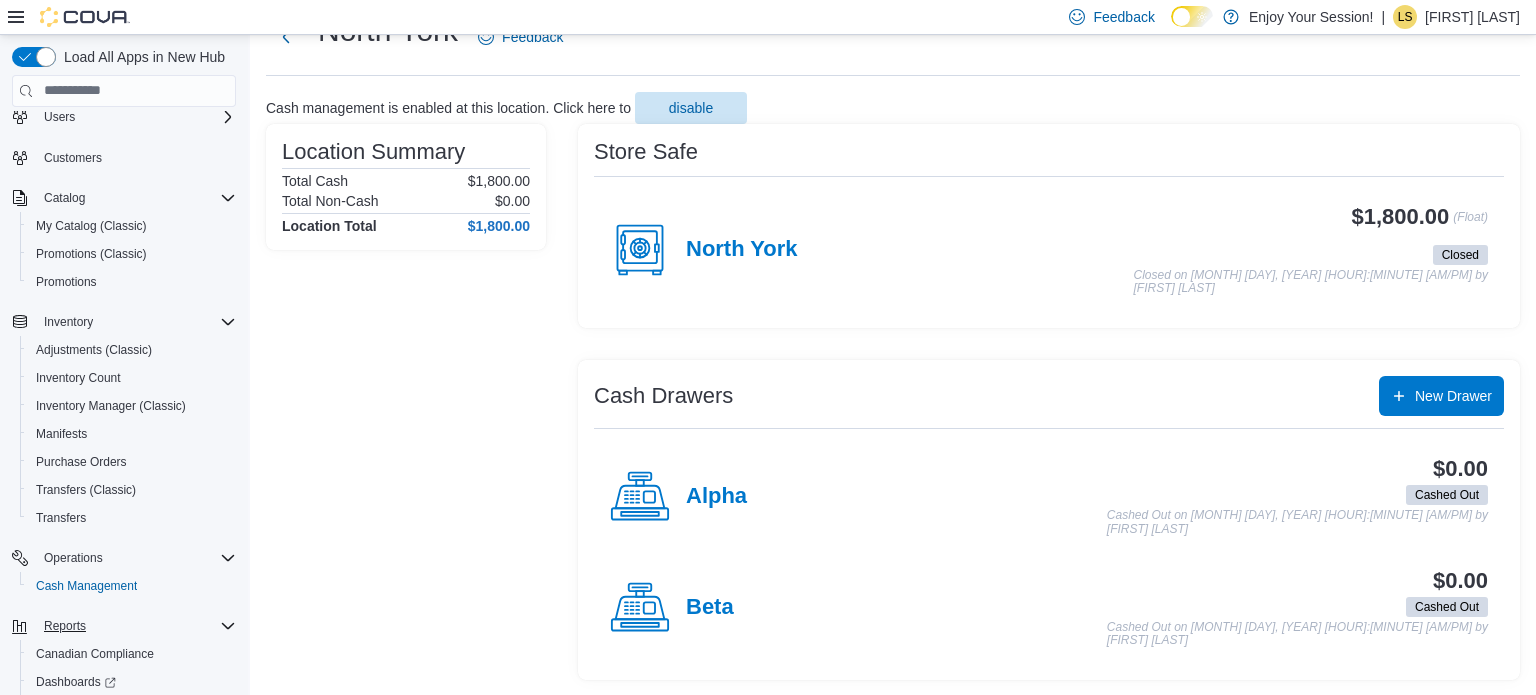 scroll, scrollTop: 197, scrollLeft: 0, axis: vertical 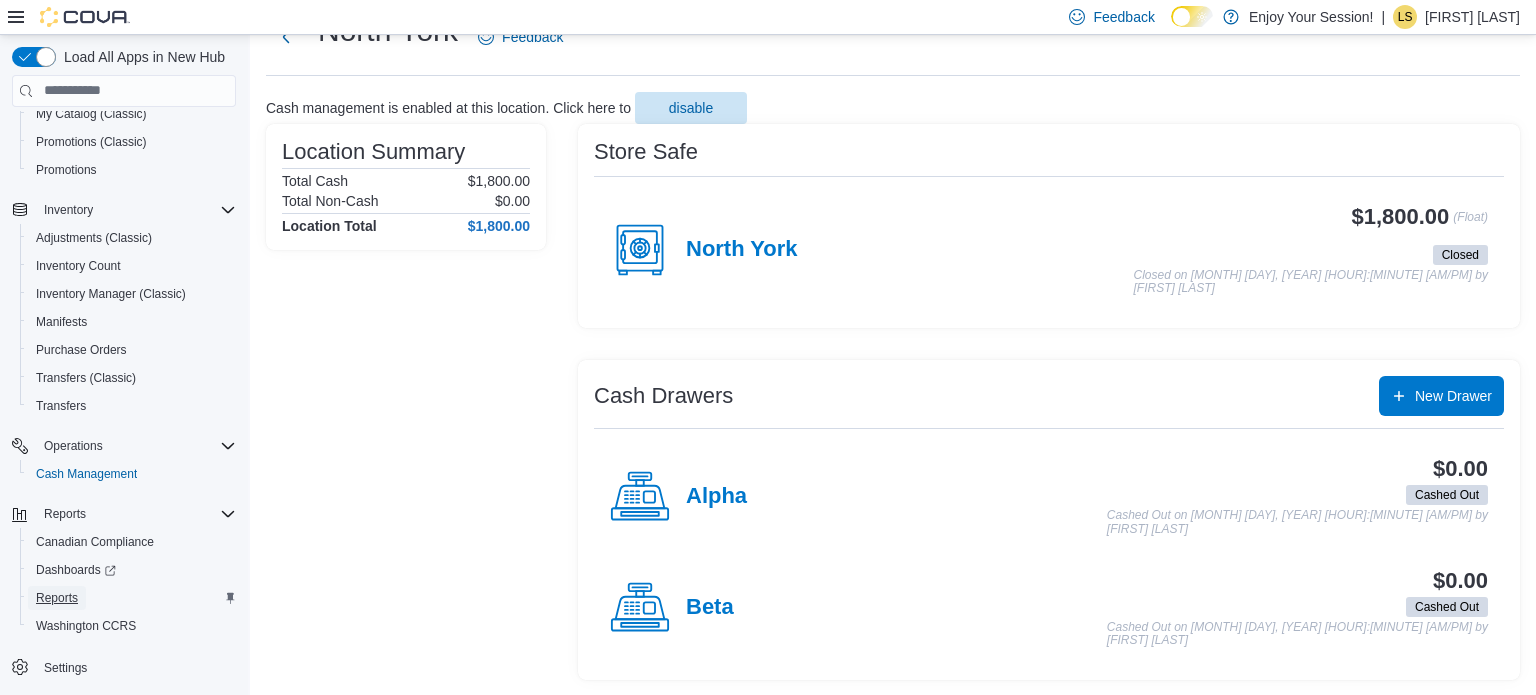 click on "Reports" at bounding box center [57, 598] 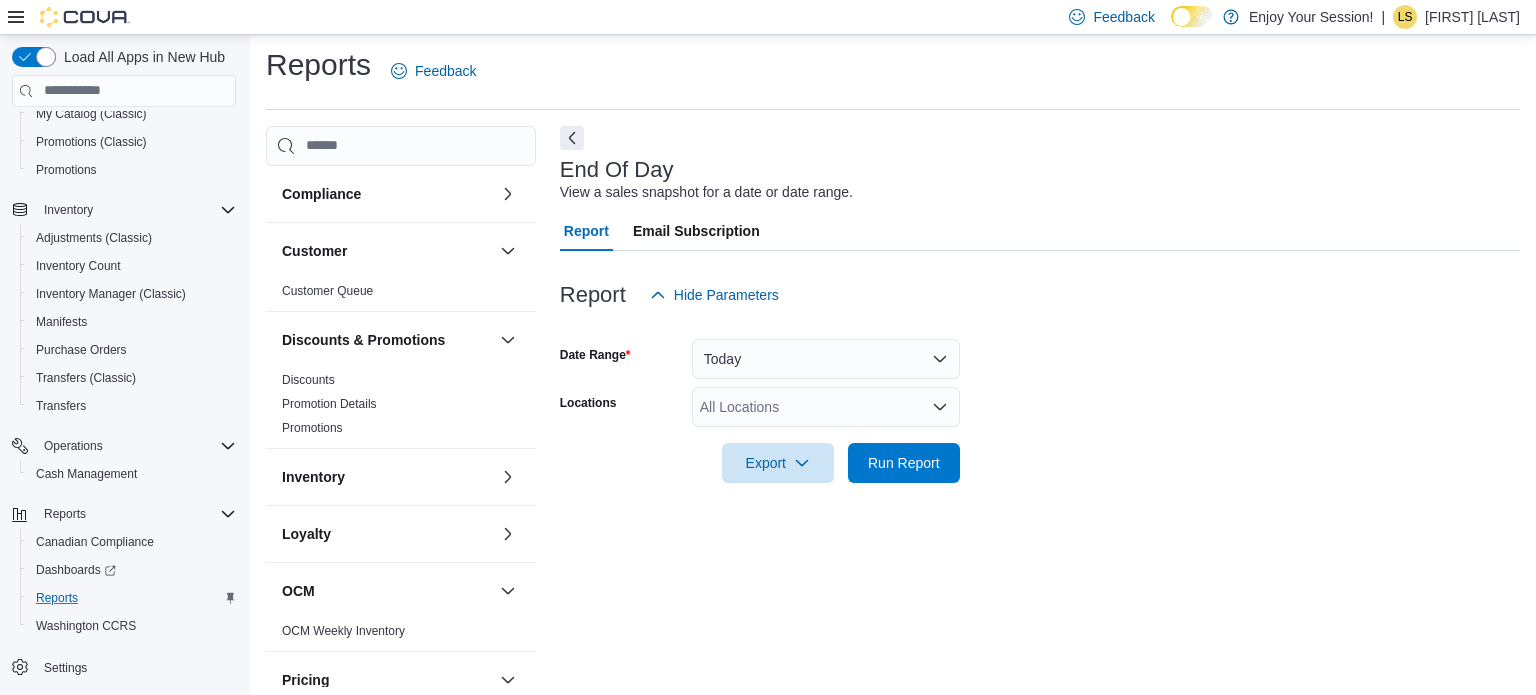 scroll, scrollTop: 13, scrollLeft: 0, axis: vertical 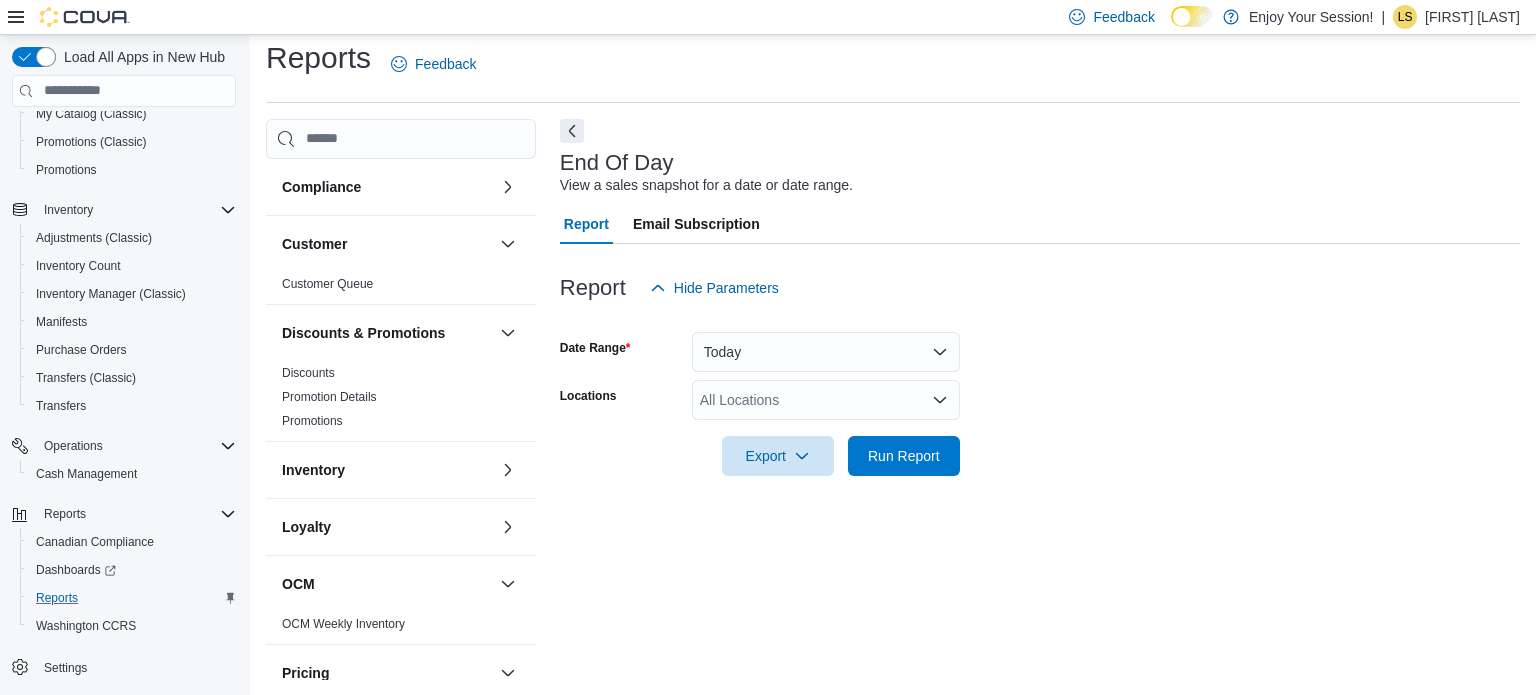 click on "All Locations" at bounding box center (826, 400) 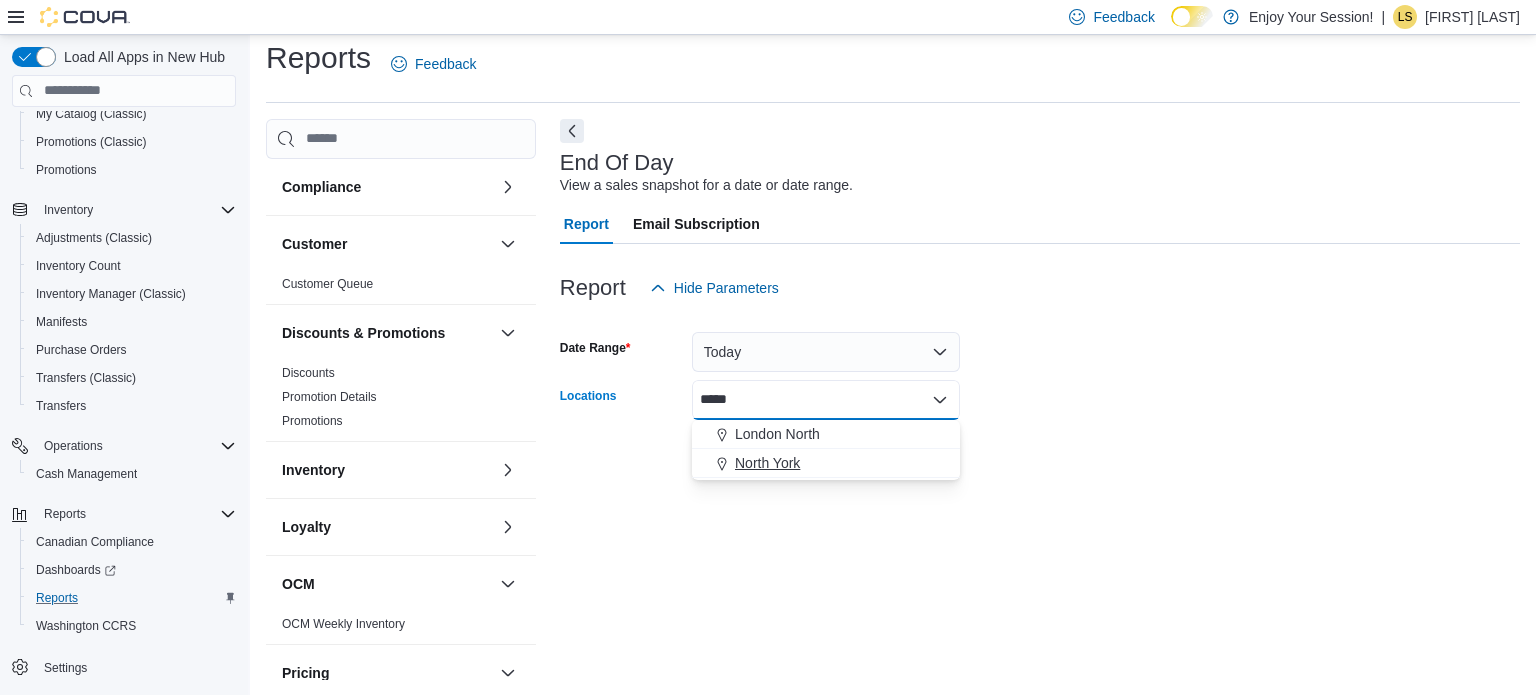 type on "*****" 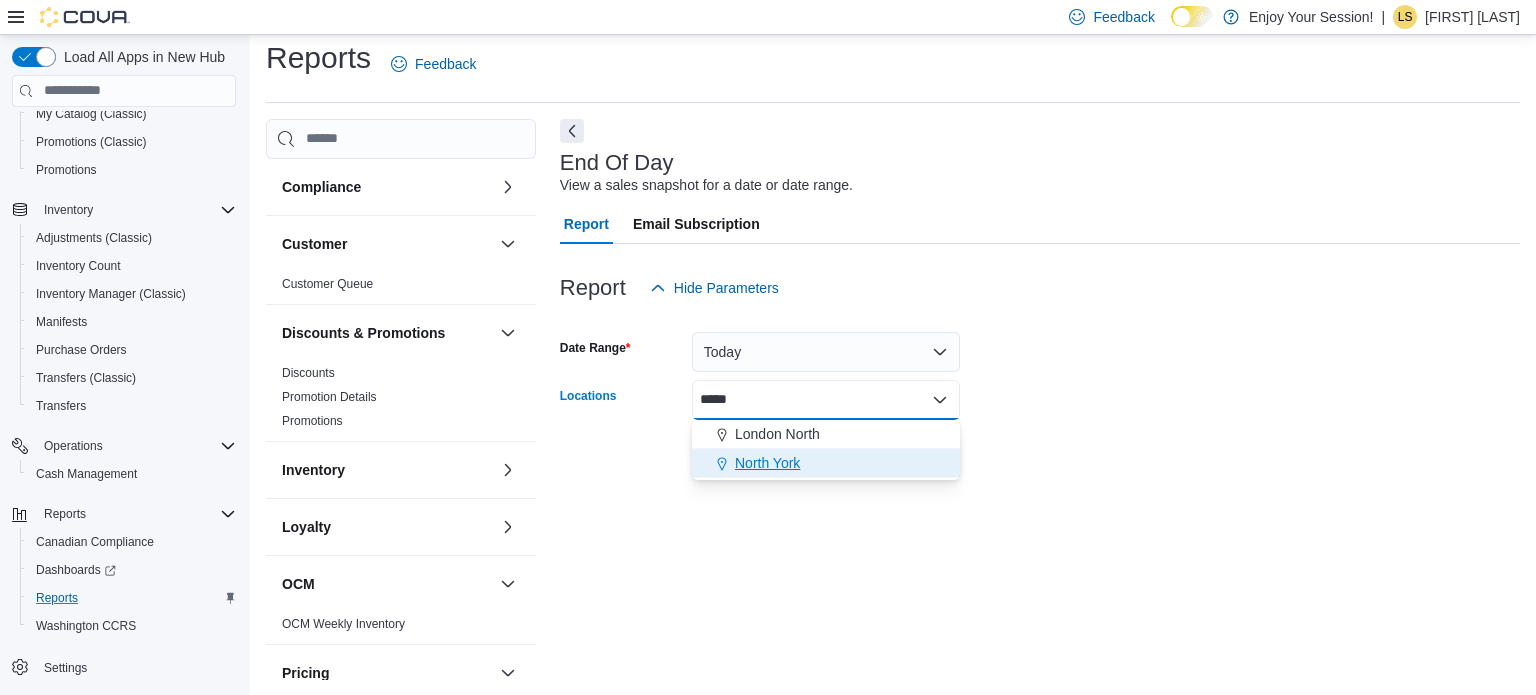click on "North York" at bounding box center [826, 463] 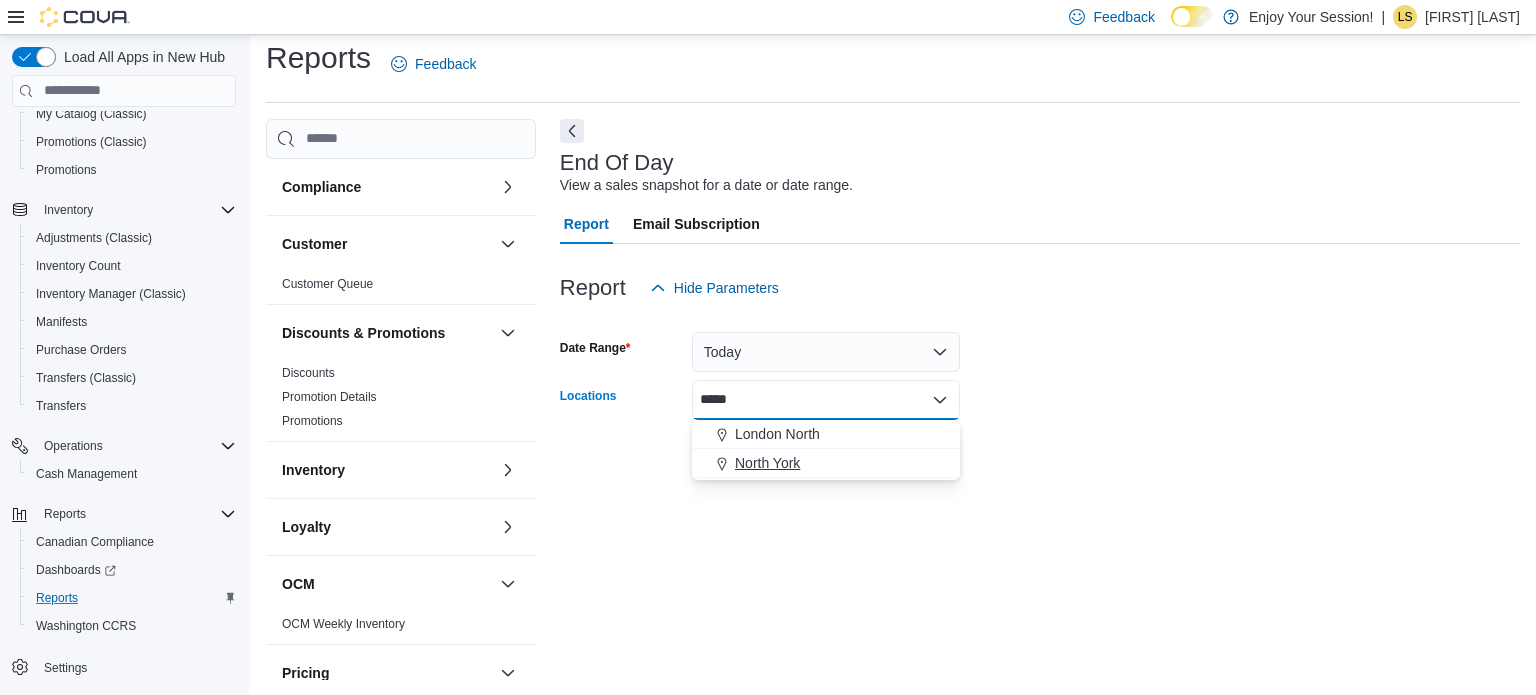 type 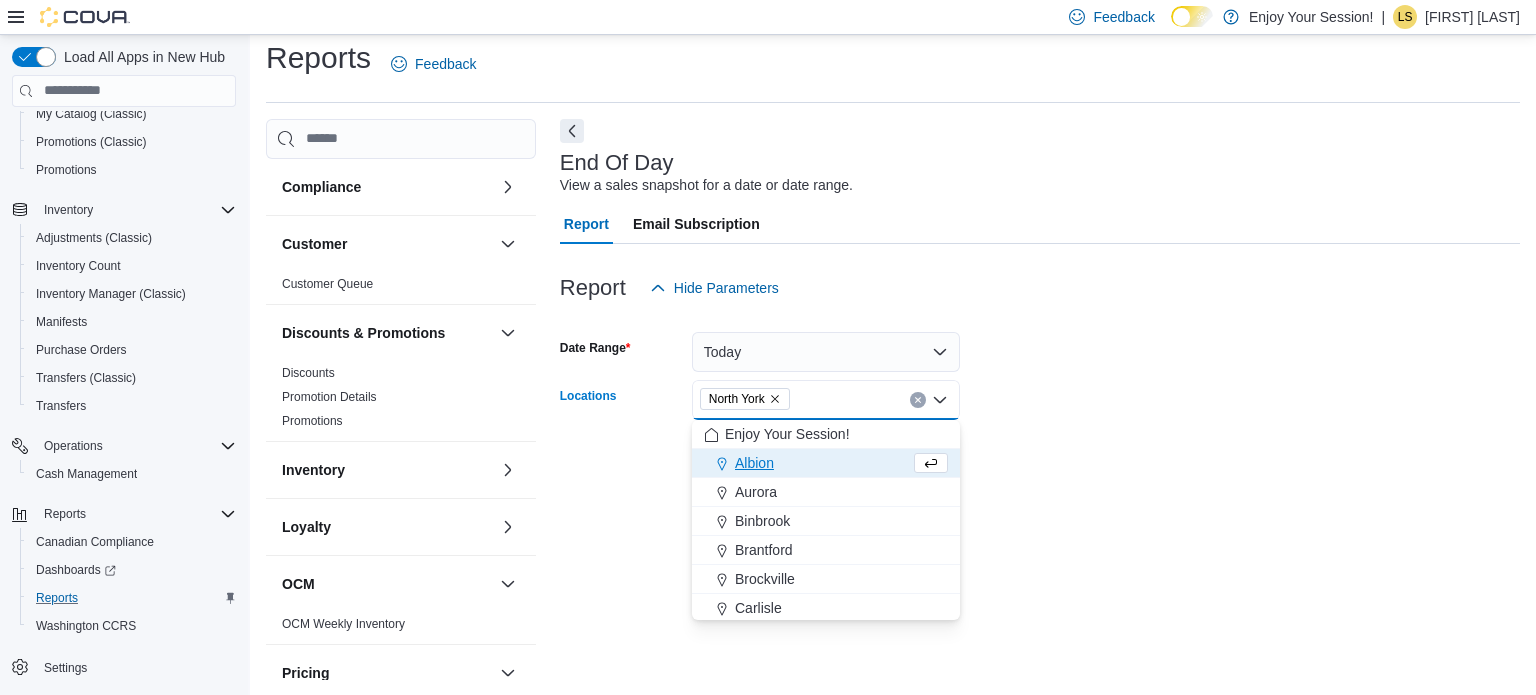 click on "End Of Day    View a sales snapshot for a date or date range. Report Email Subscription Report Hide Parameters   Date Range Today Locations [LOCATION] Combo box. Selected. [LOCATION]. Press Backspace to delete [LOCATION]. Combo box input. All Locations. Type some text or, to display a list of choices, press Down Arrow. To exit the list of choices, press Escape. Export  Run Report" at bounding box center [1040, 399] 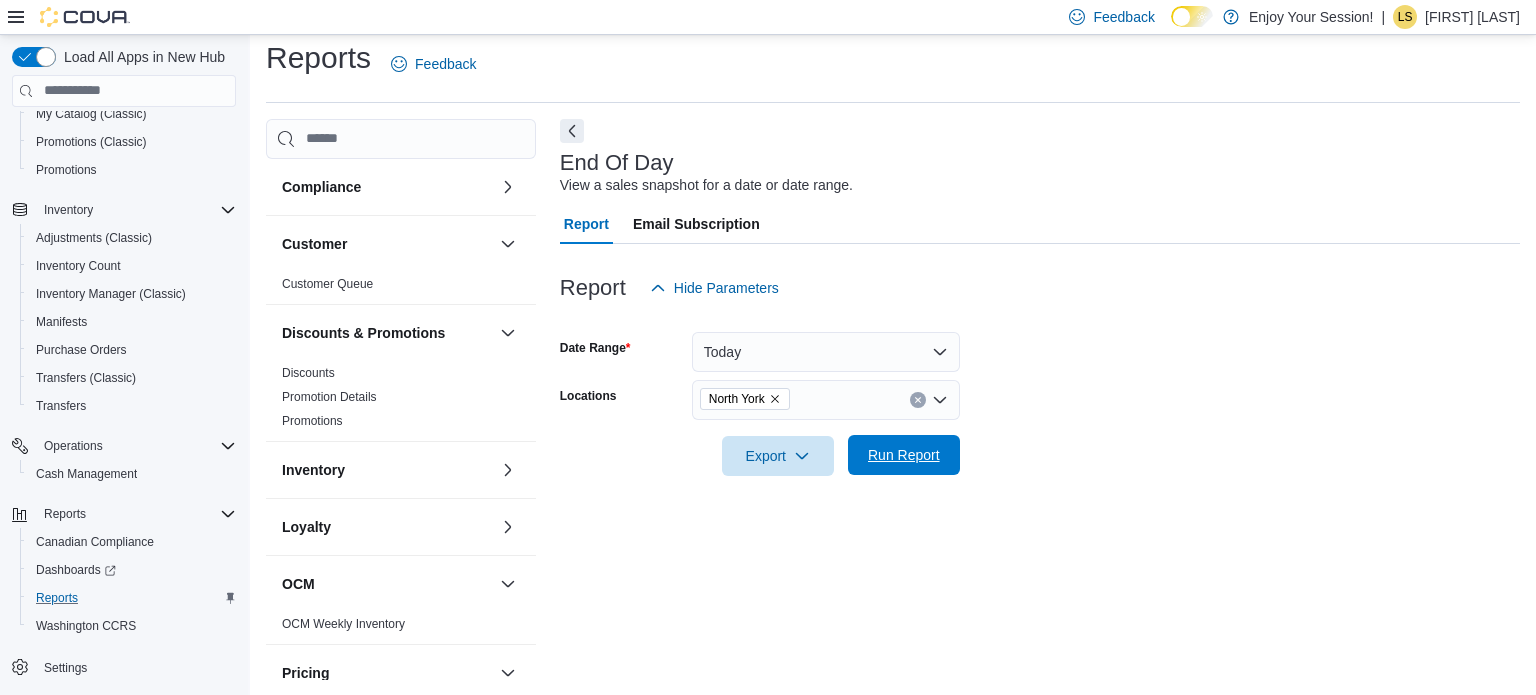 click on "Run Report" at bounding box center (904, 455) 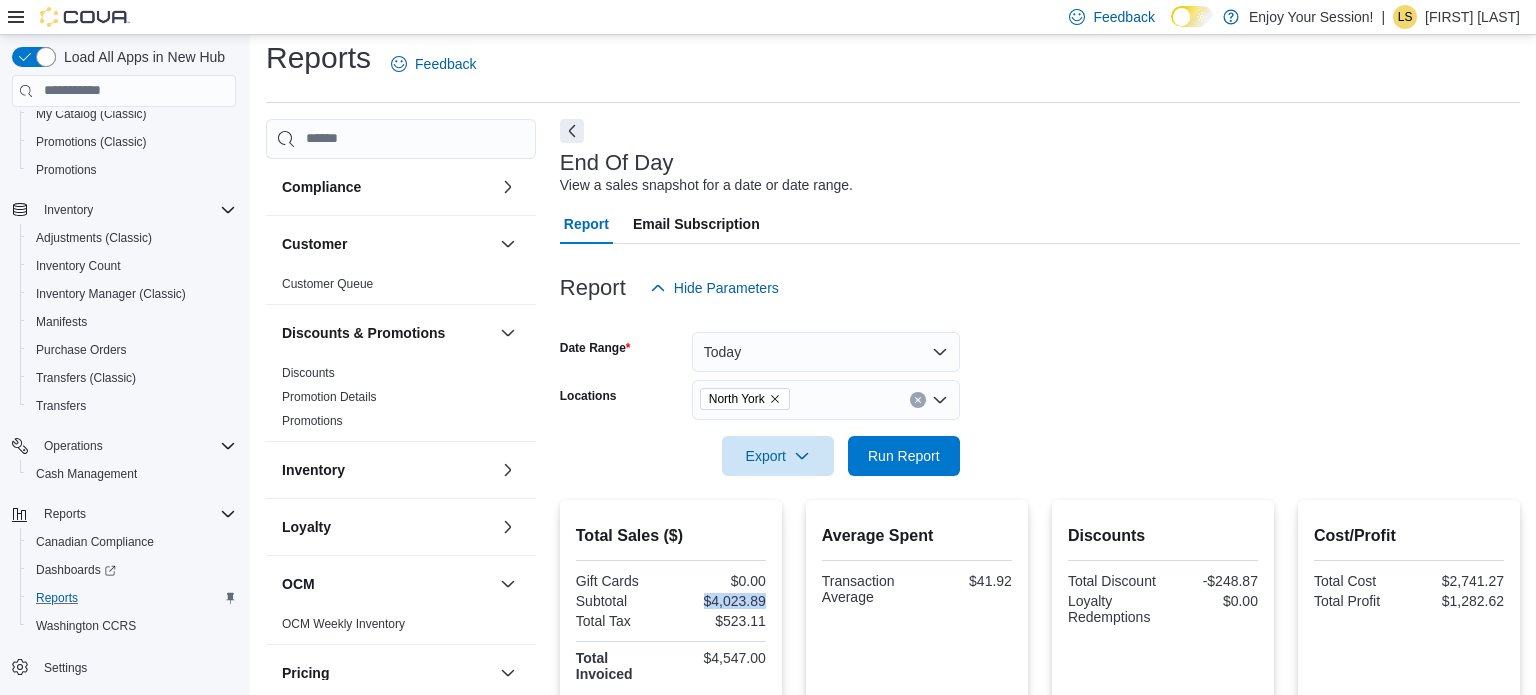 drag, startPoint x: 700, startPoint y: 598, endPoint x: 766, endPoint y: 595, distance: 66.068146 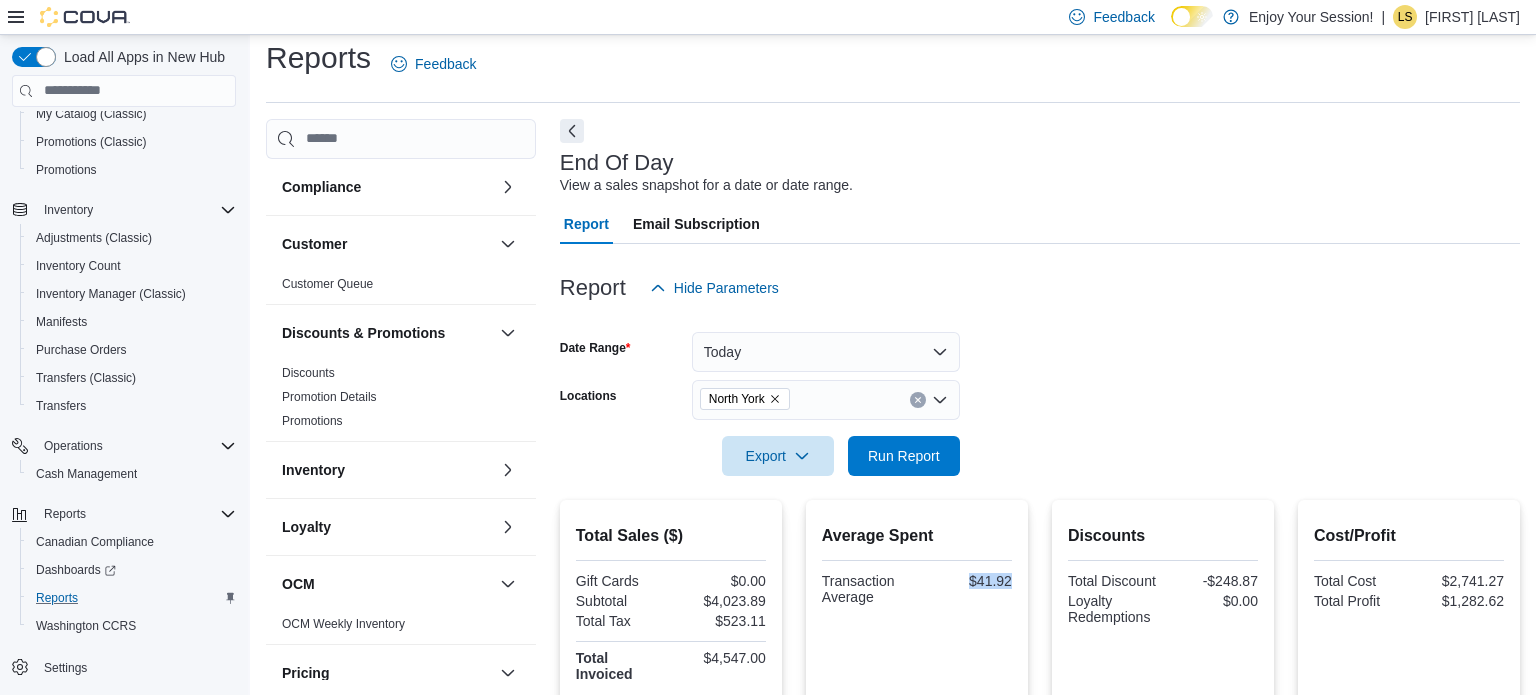 drag, startPoint x: 965, startPoint y: 572, endPoint x: 1037, endPoint y: 583, distance: 72.835434 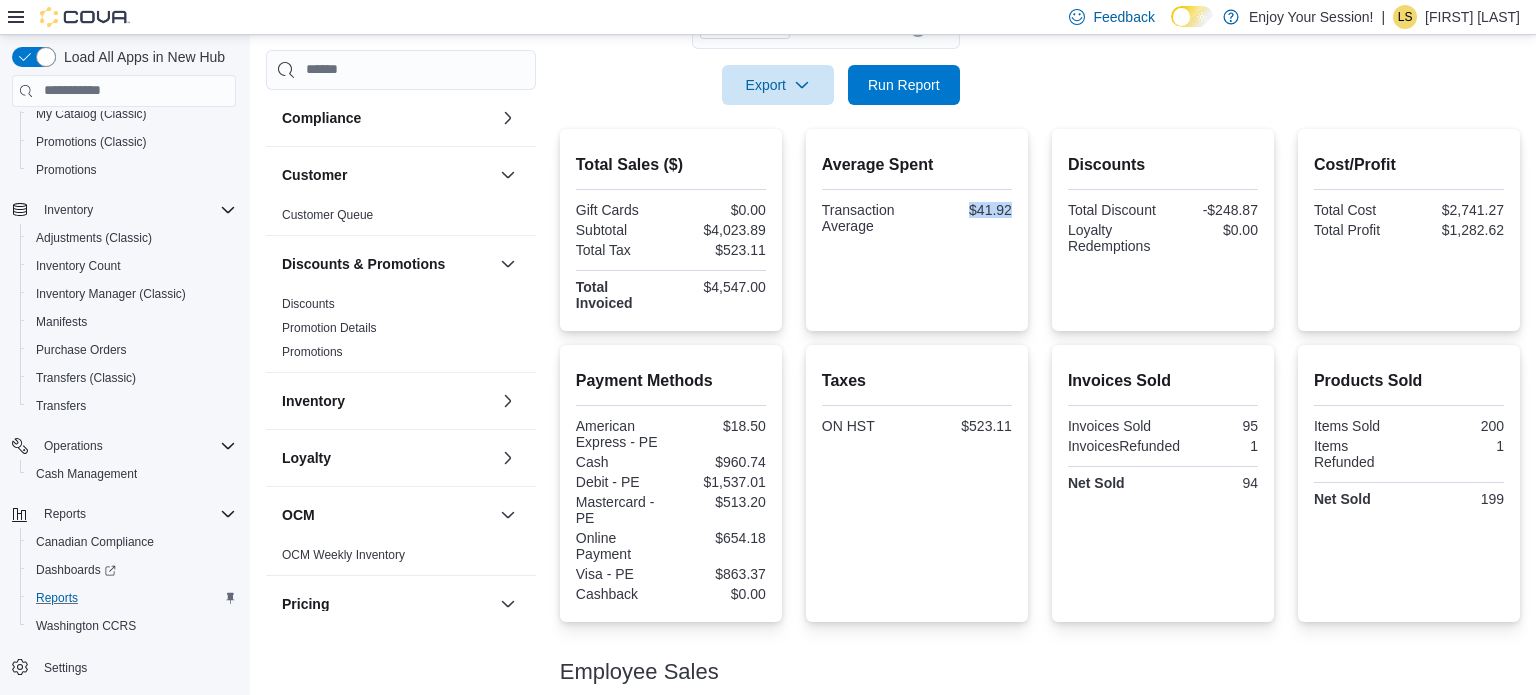 scroll, scrollTop: 384, scrollLeft: 0, axis: vertical 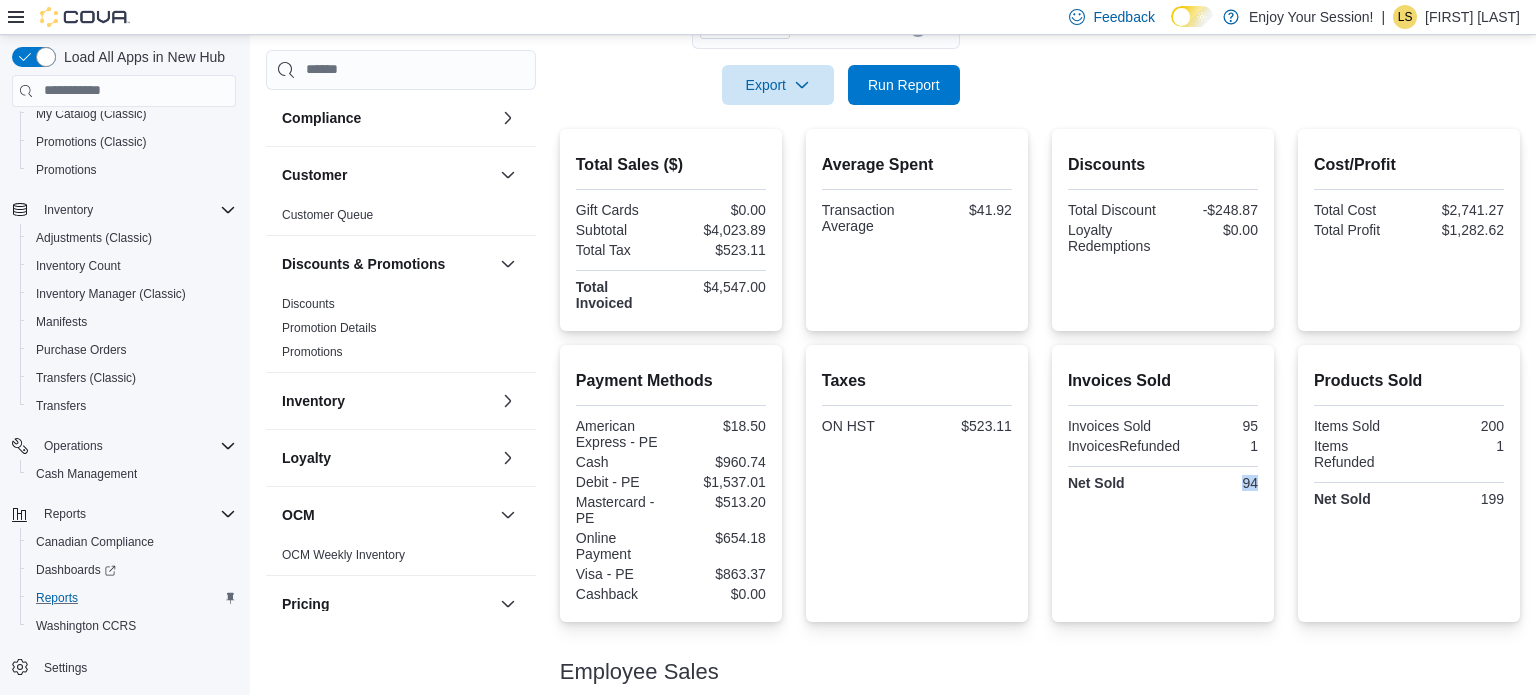 drag, startPoint x: 1236, startPoint y: 480, endPoint x: 1264, endPoint y: 489, distance: 29.410883 